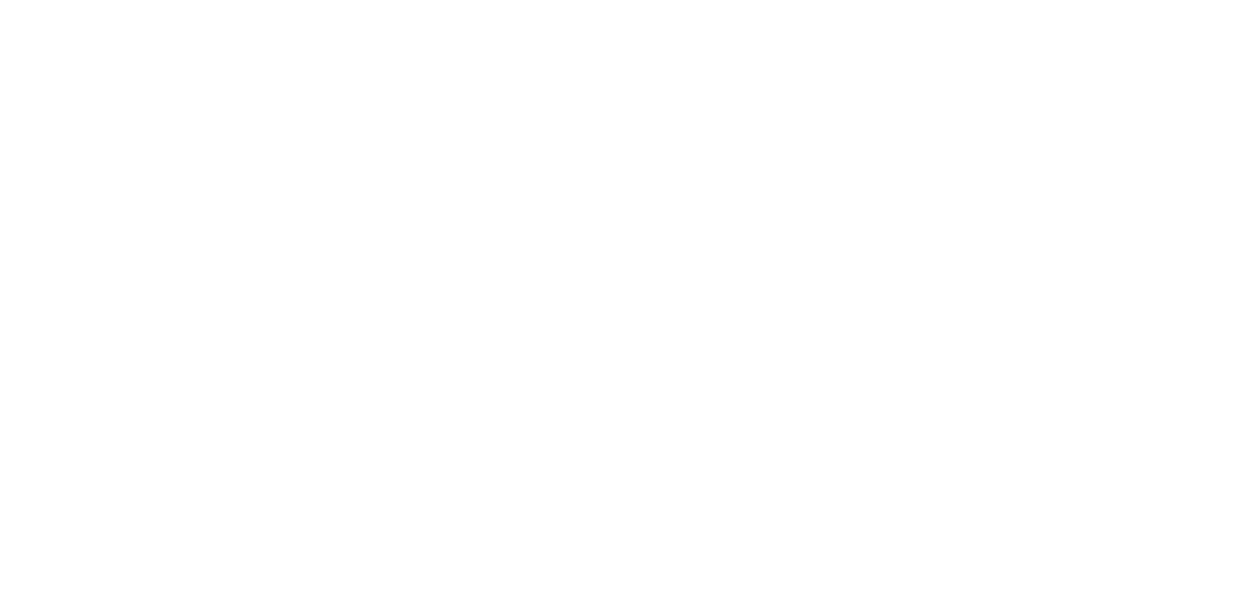 scroll, scrollTop: 0, scrollLeft: 0, axis: both 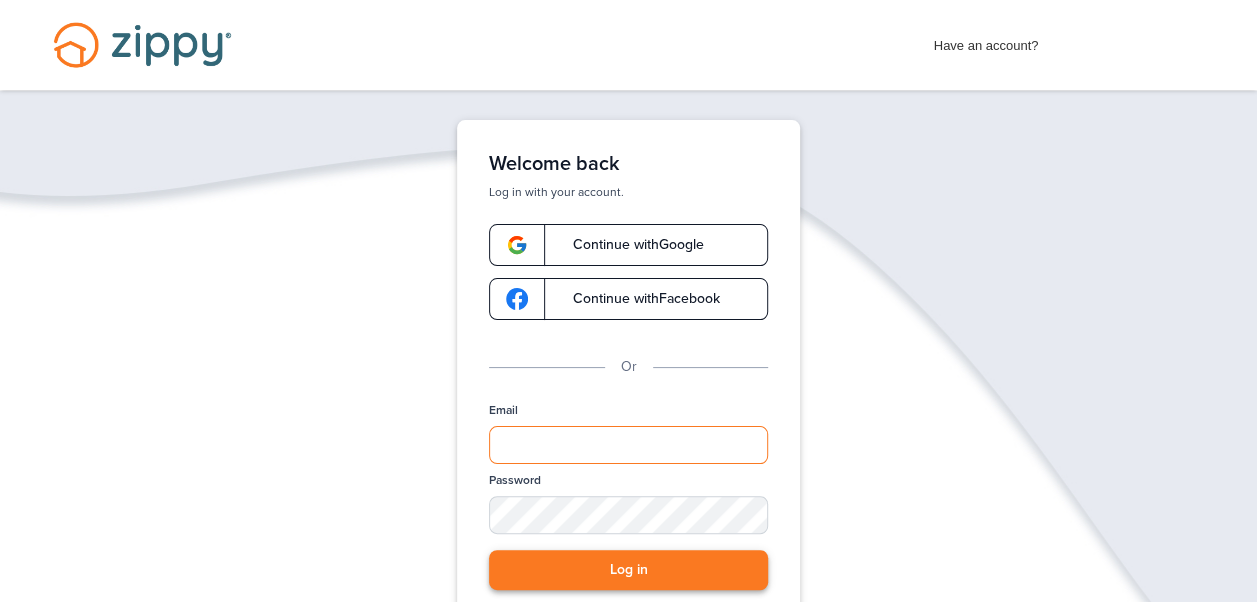 type on "**********" 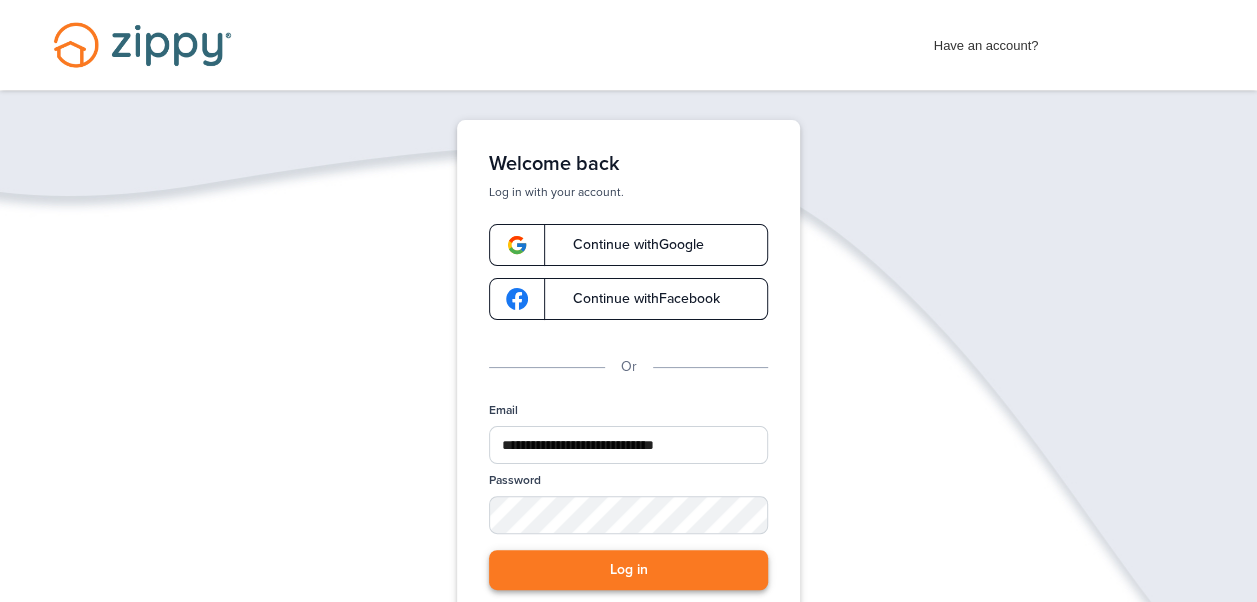 click on "Log in" at bounding box center [628, 570] 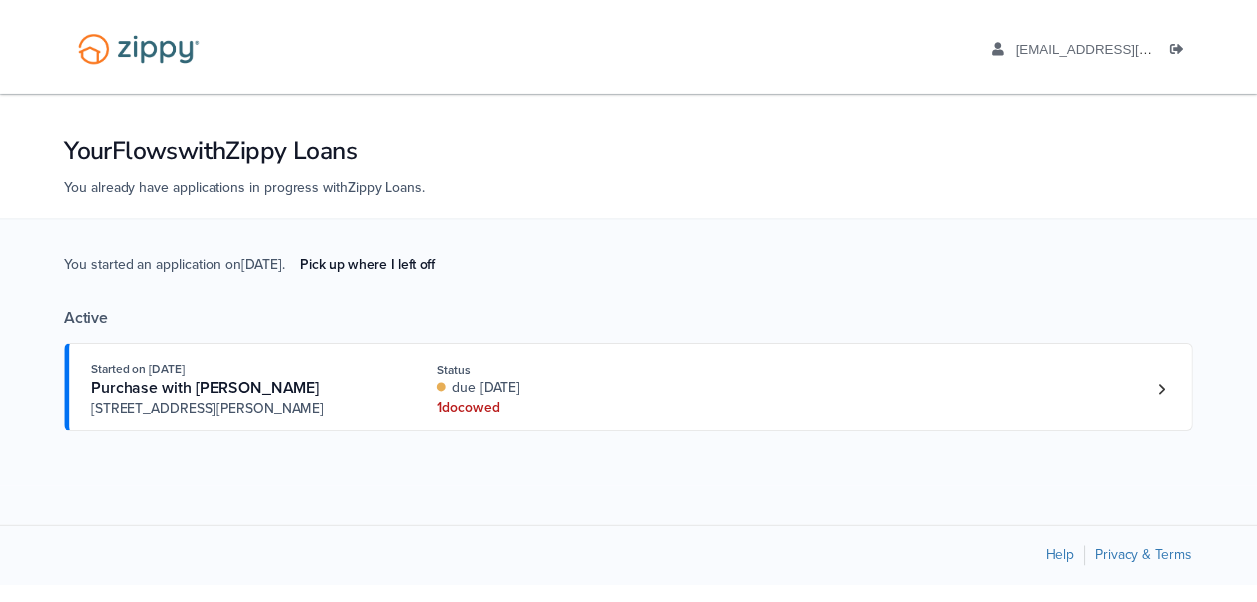 scroll, scrollTop: 0, scrollLeft: 0, axis: both 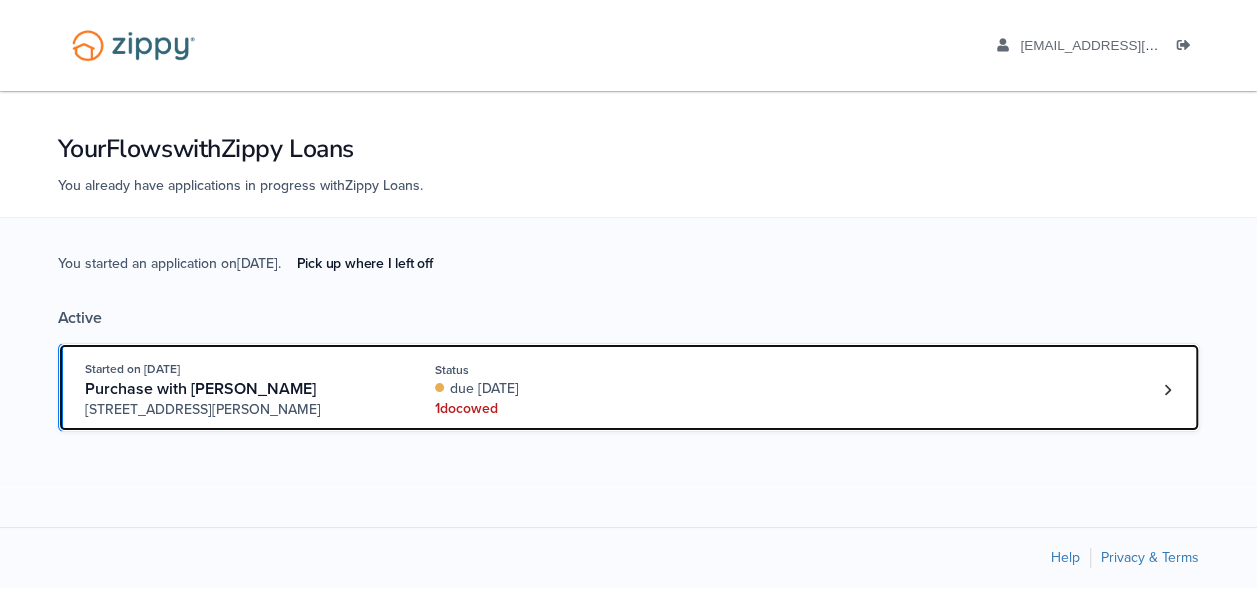 click on "Purchase with Joyce Callaway" at bounding box center (237, 389) 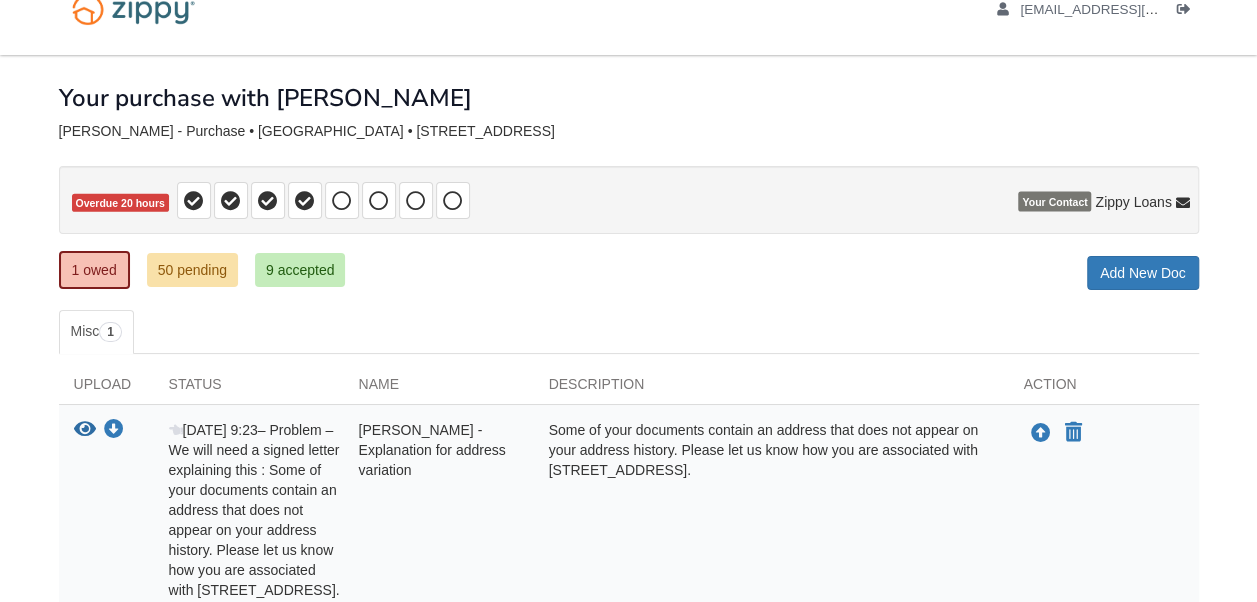 scroll, scrollTop: 236, scrollLeft: 0, axis: vertical 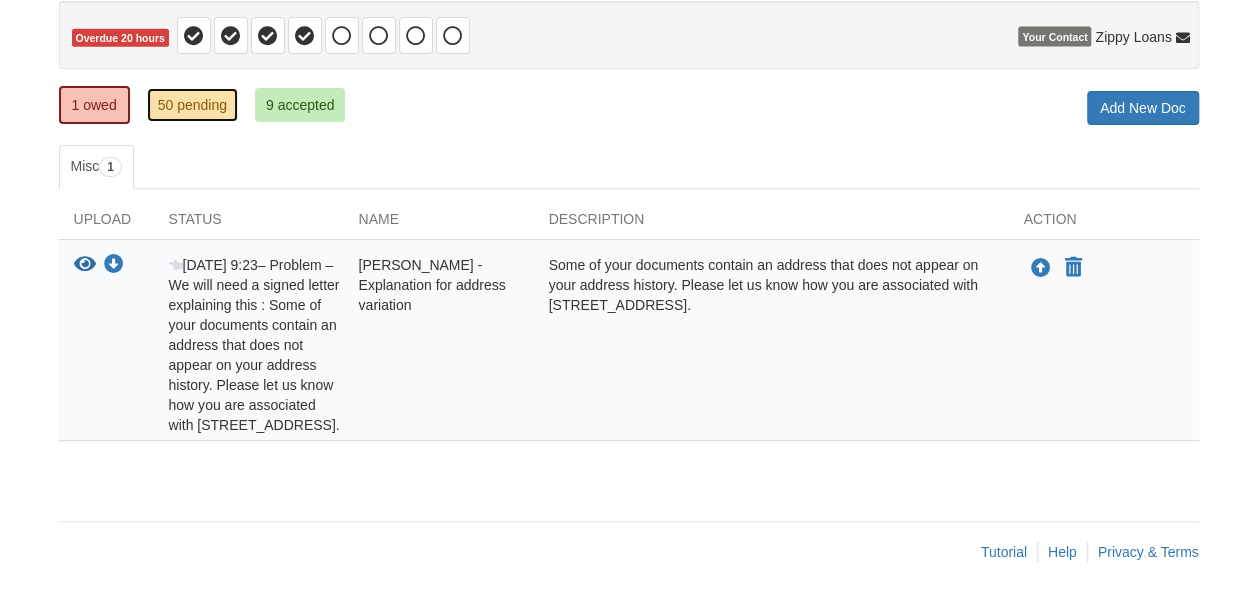click on "50 pending" at bounding box center (192, 105) 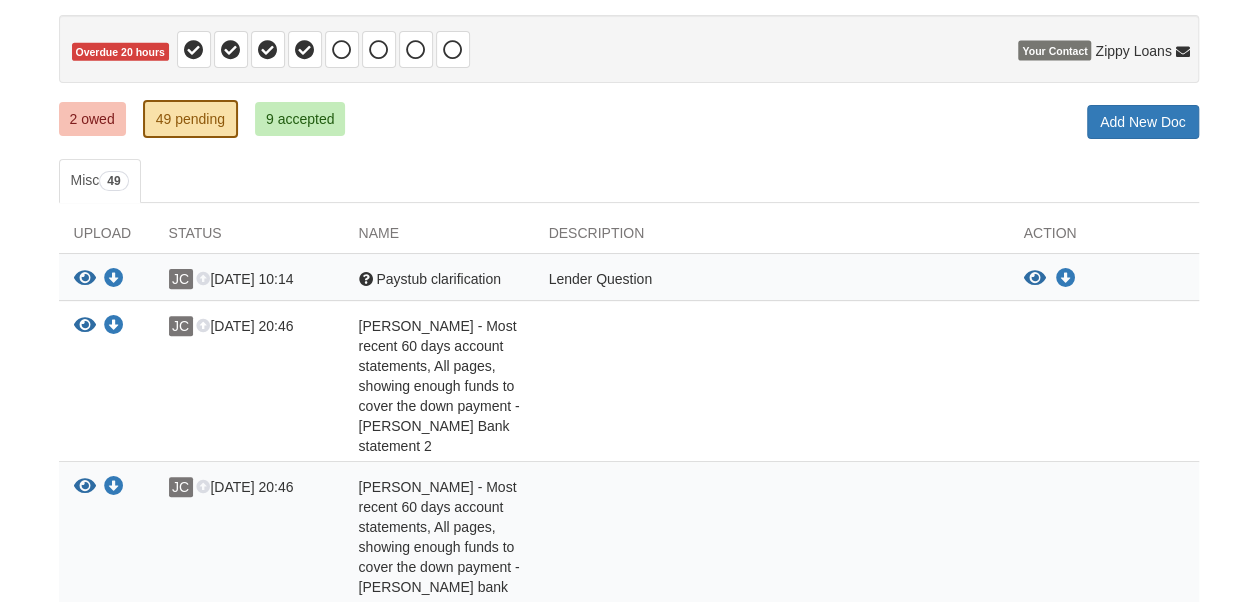 scroll, scrollTop: 300, scrollLeft: 0, axis: vertical 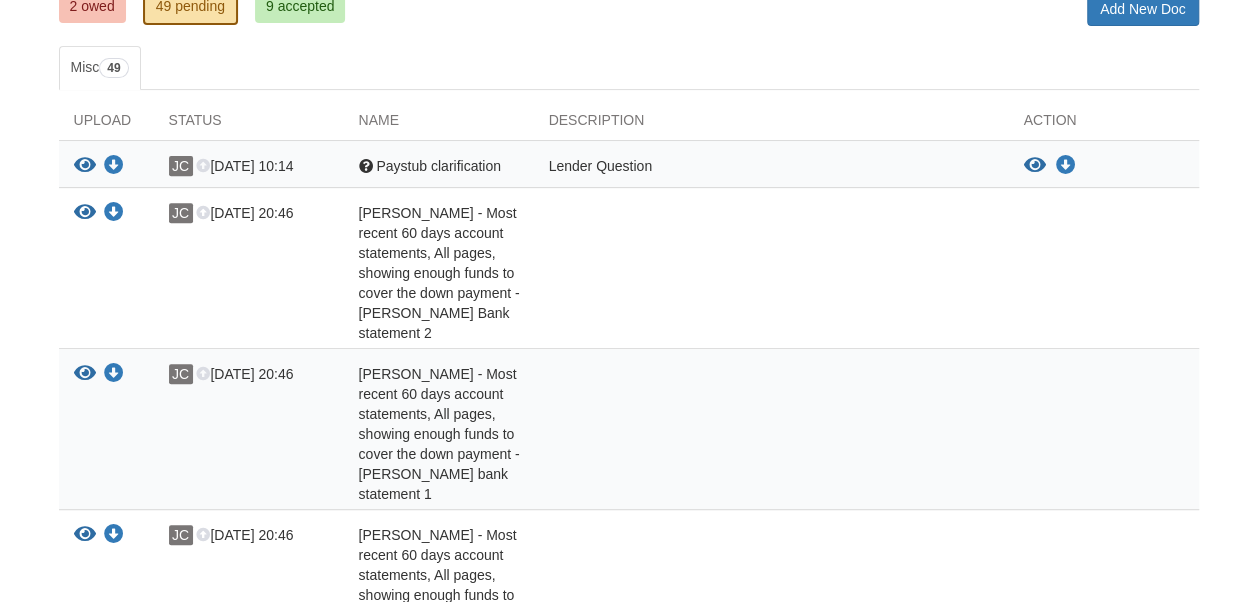 click on "[PERSON_NAME] - Most recent 60 days account statements, All pages, showing enough funds to cover the down payment - [PERSON_NAME] Bank statement 2" at bounding box center (439, 273) 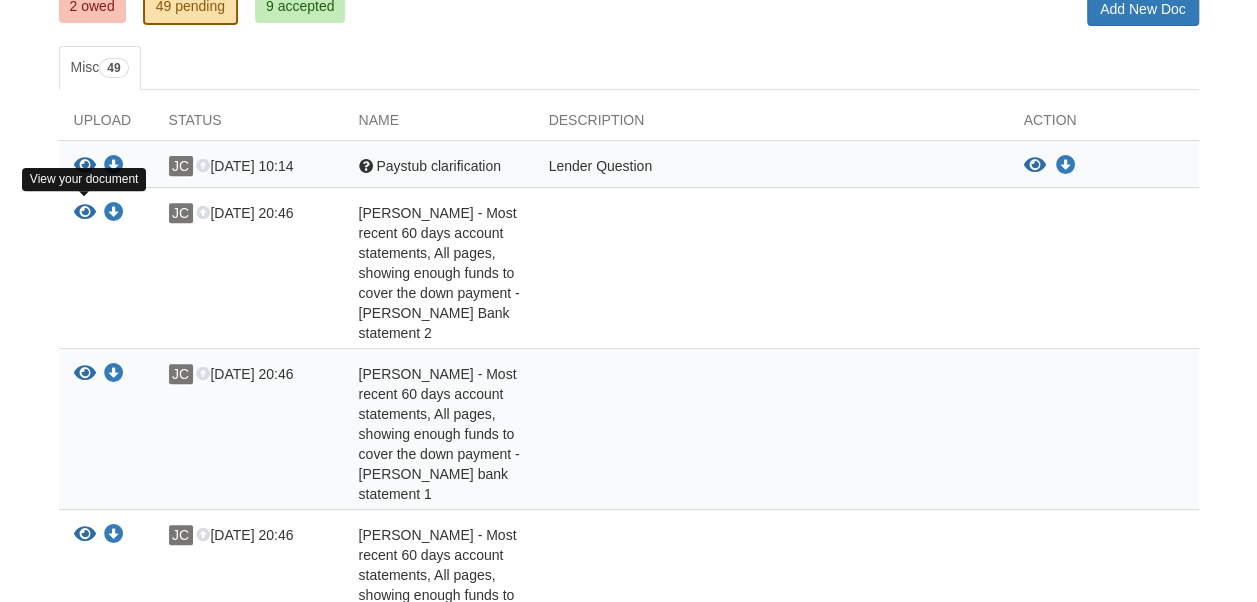 click at bounding box center [85, 213] 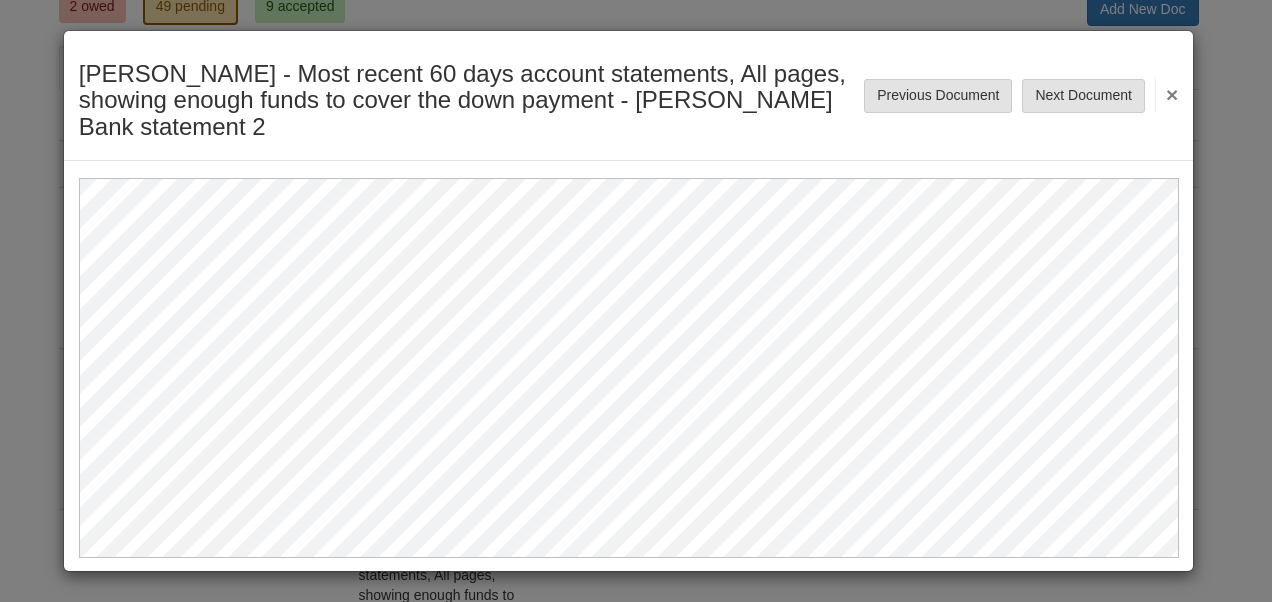 click on "×" at bounding box center (1166, 95) 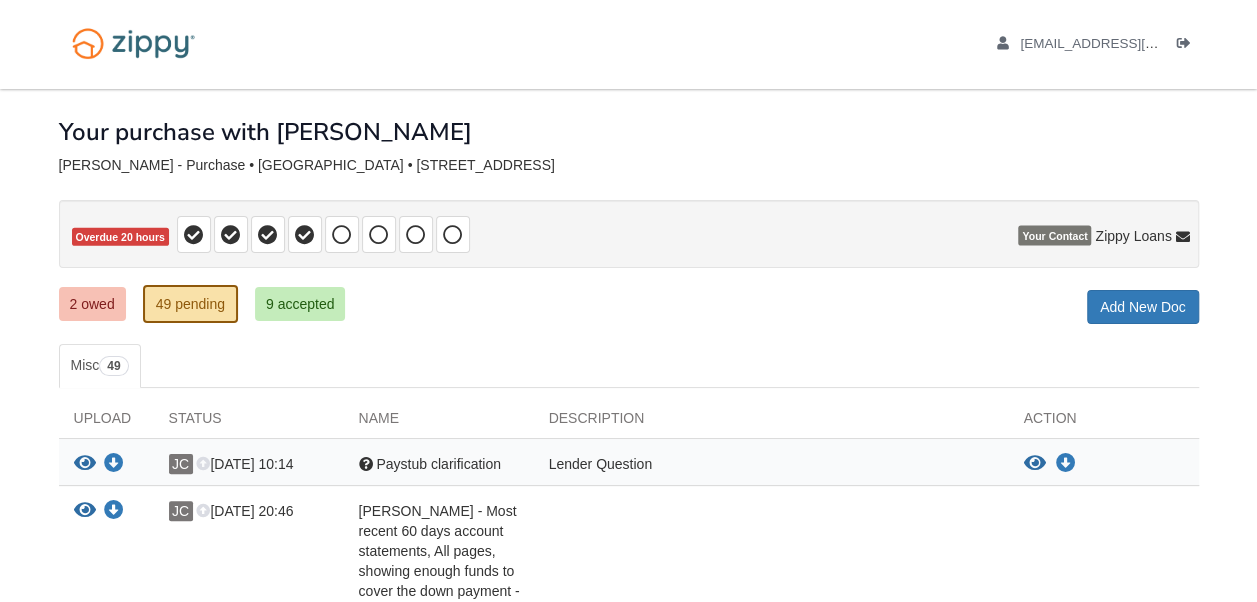 scroll, scrollTop: 0, scrollLeft: 0, axis: both 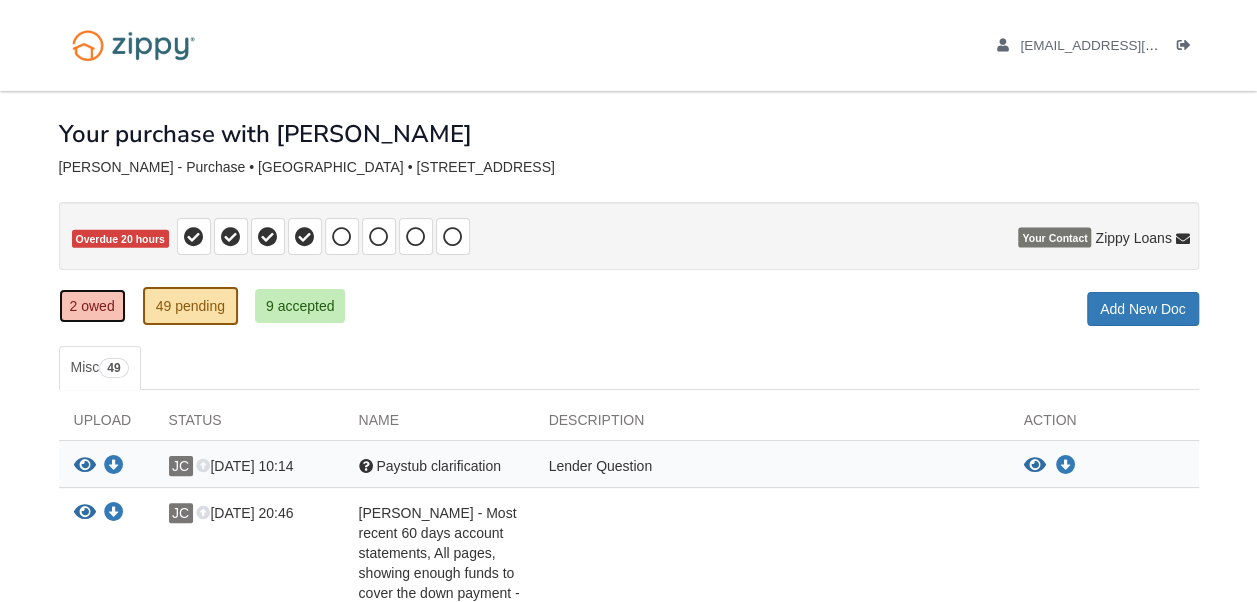click on "2 owed" at bounding box center [92, 306] 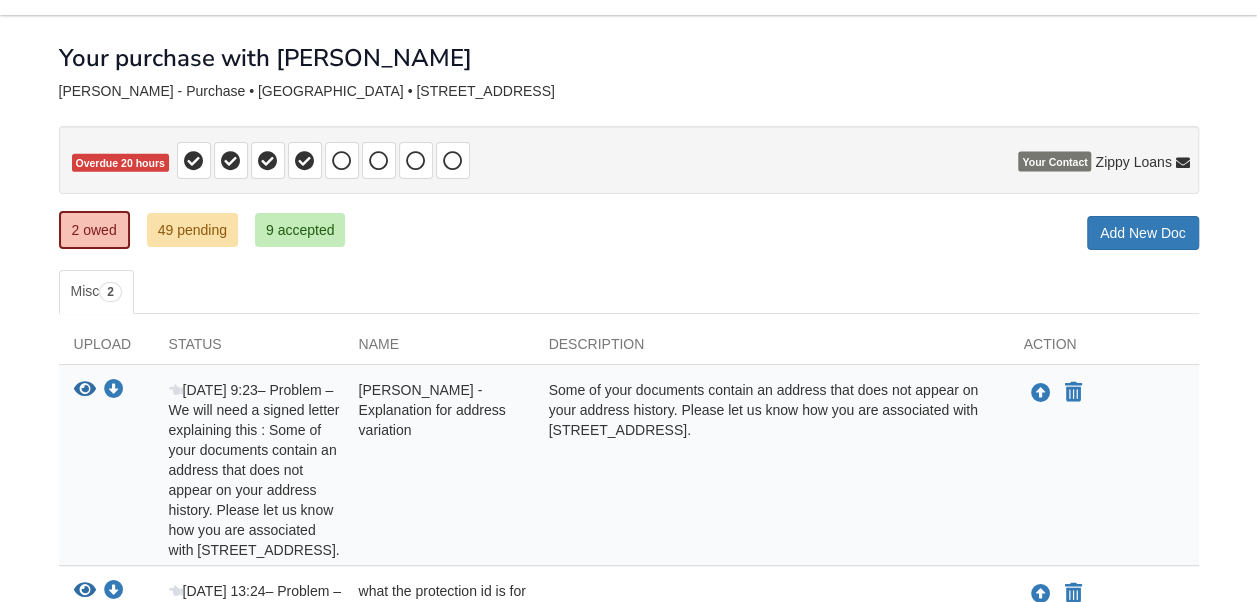 scroll, scrollTop: 176, scrollLeft: 0, axis: vertical 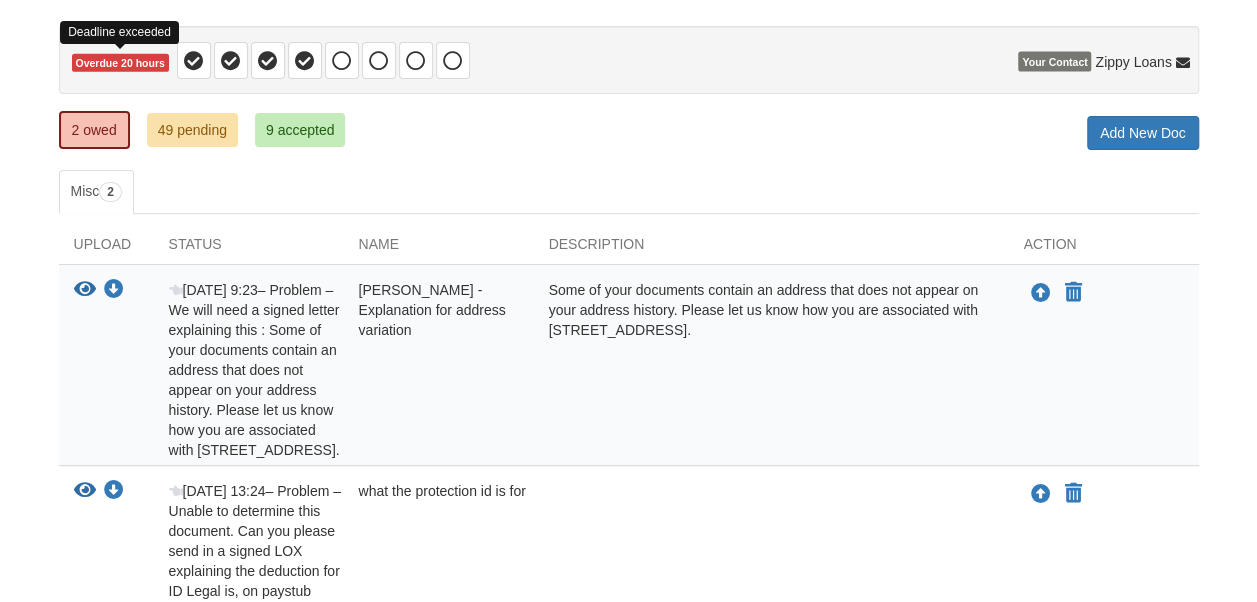 click on "Overdue 20 hours" at bounding box center (120, 63) 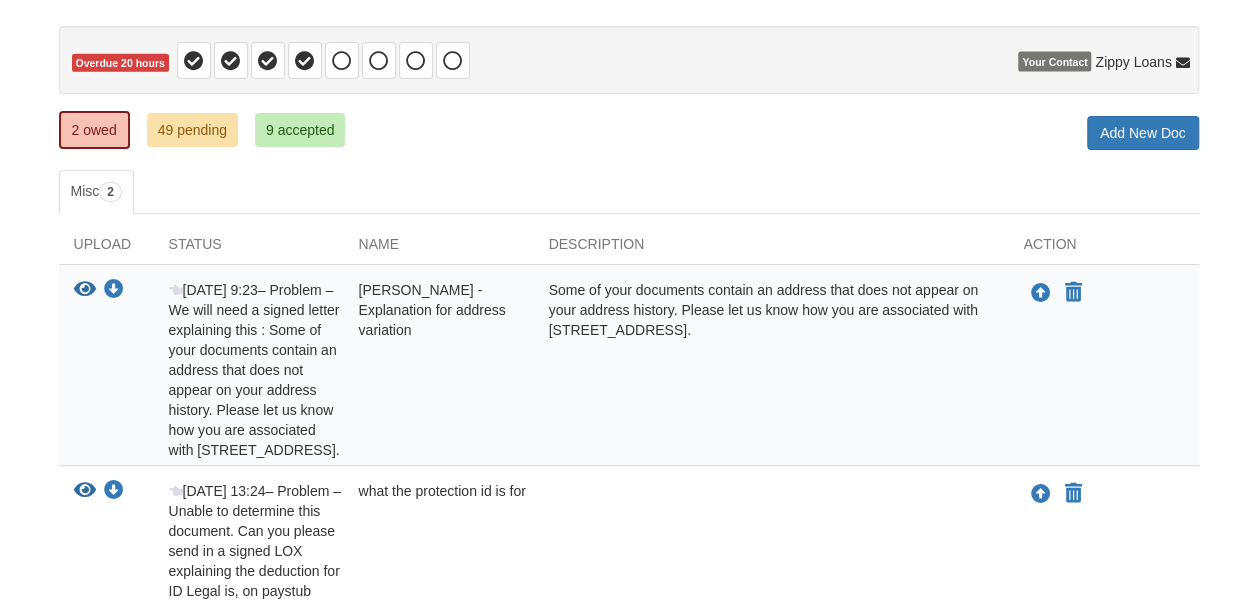 click on "×
×
×
Pending Add Document Notice
document  will be included in the email sent to
Personal Note in Email to
Email Notice
Cancel
Send notice of new request to
Stack & send accepted documents from
Add new document for
Your
purchase
with Joyce" at bounding box center [629, 291] 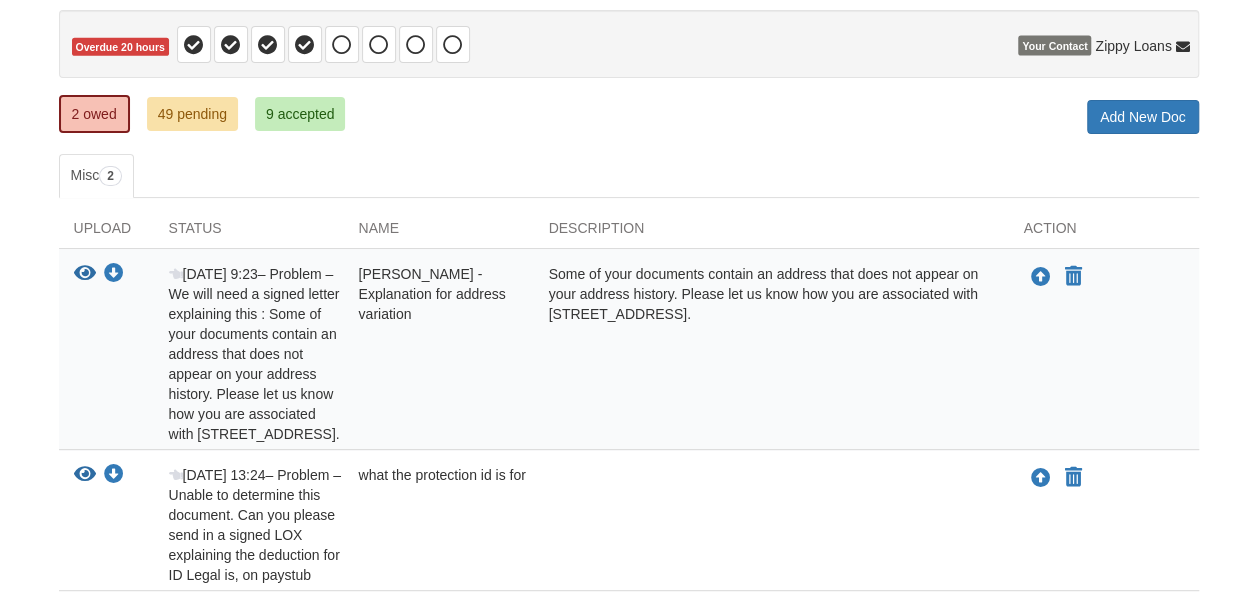 scroll, scrollTop: 176, scrollLeft: 0, axis: vertical 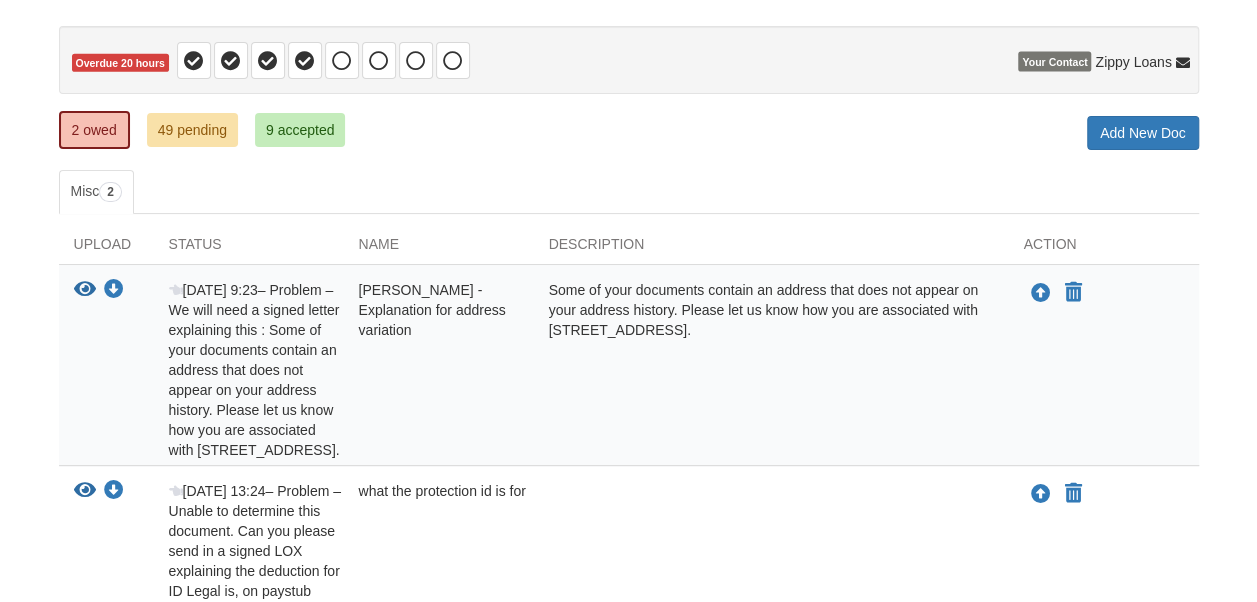 click on "Some of your documents contain an address that does not appear on your address history. Please let us know how you are associated with 1400 North State Highway 360 apt 3923 Mansfield, TX 76063." at bounding box center (771, 370) 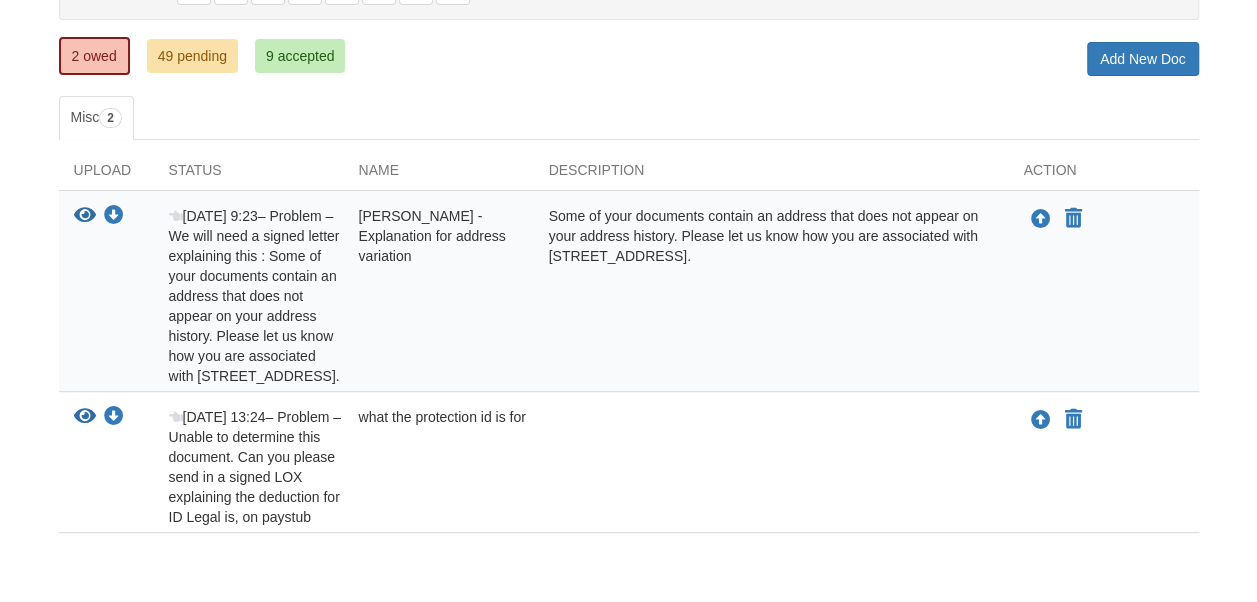 scroll, scrollTop: 276, scrollLeft: 0, axis: vertical 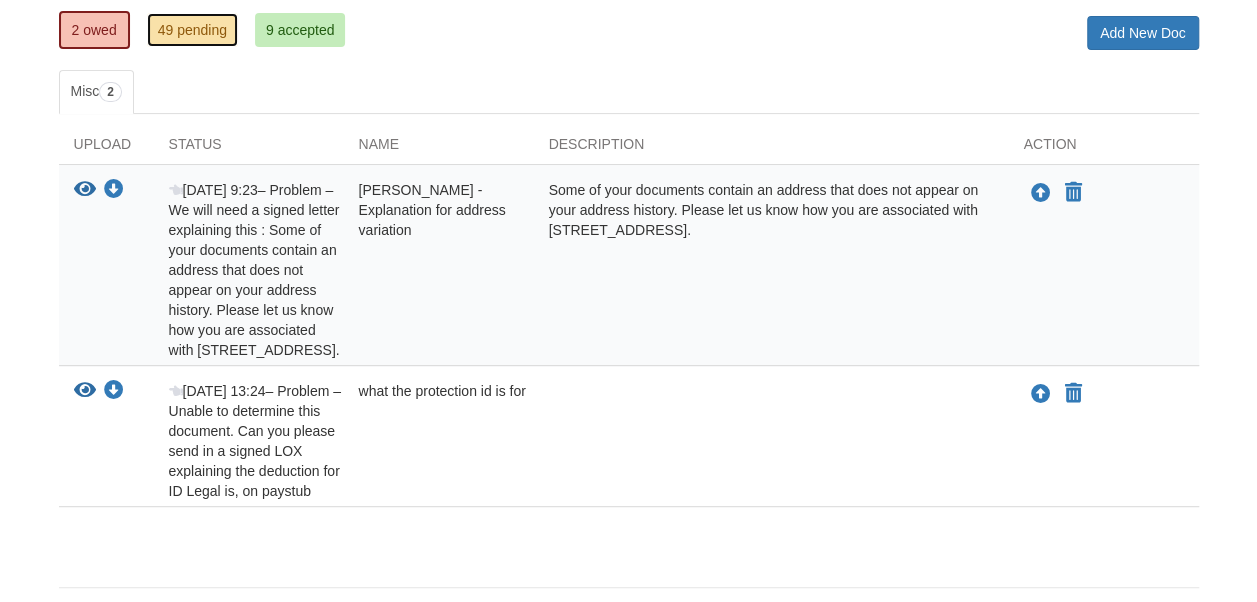 click on "49 pending" at bounding box center [192, 30] 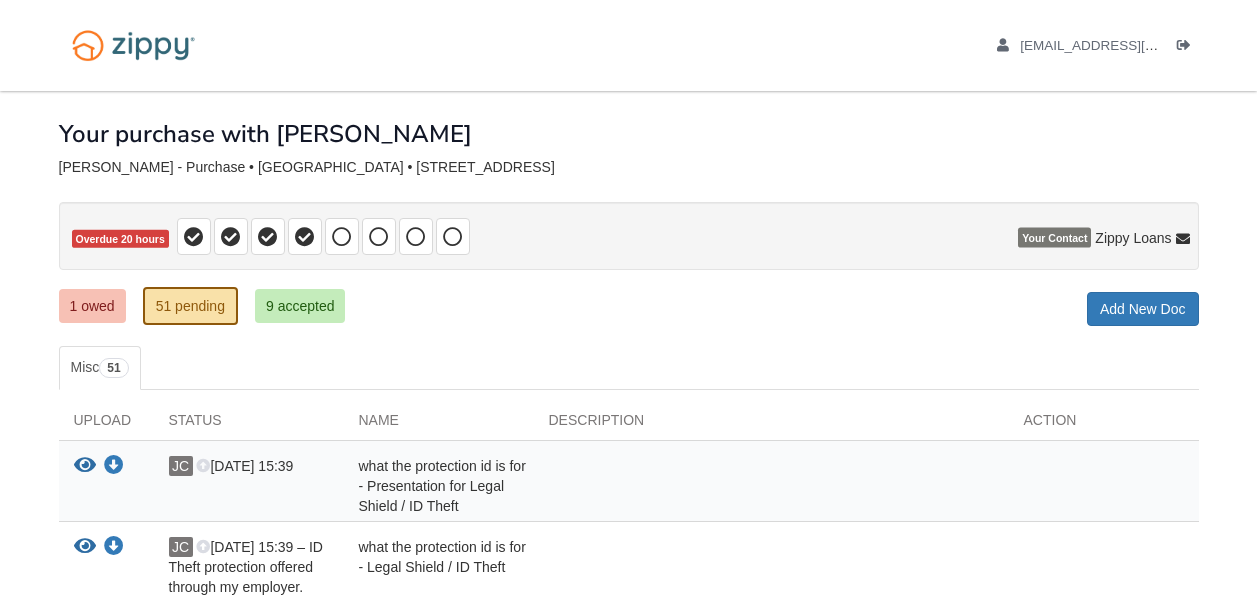 scroll, scrollTop: 0, scrollLeft: 0, axis: both 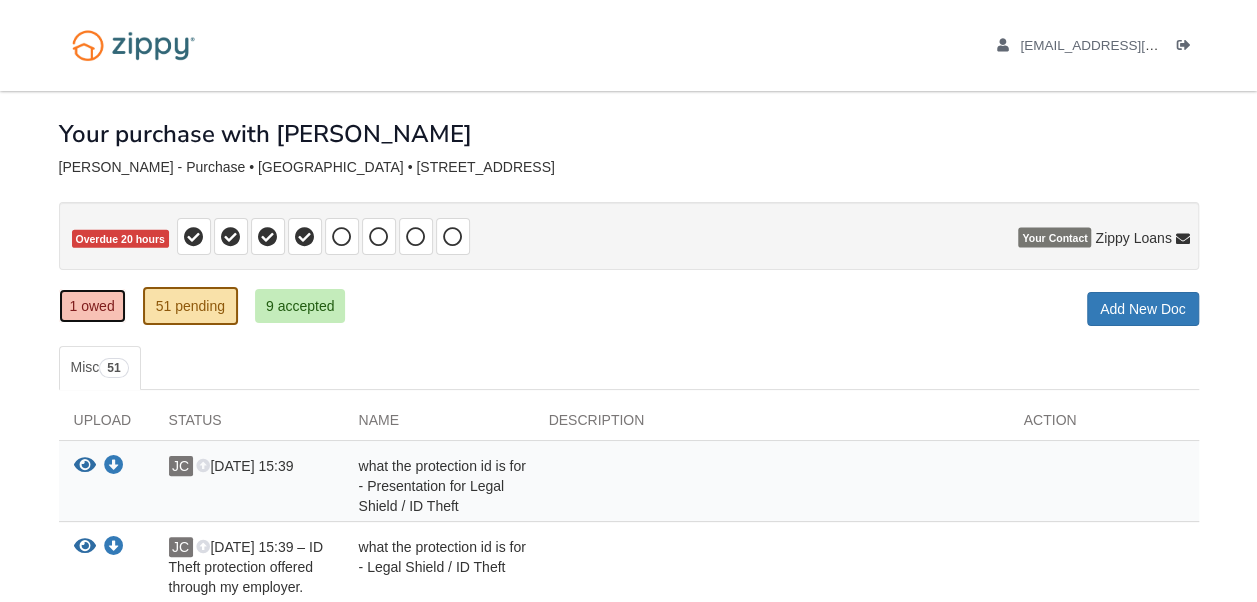 click on "1 owed" at bounding box center [92, 306] 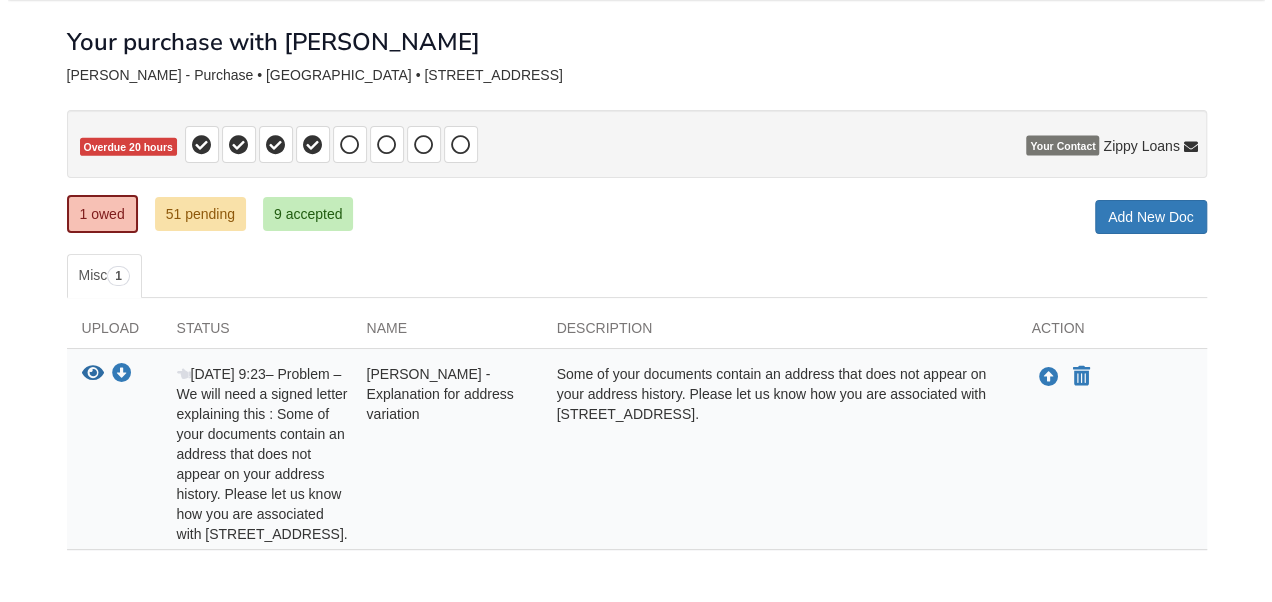 scroll, scrollTop: 136, scrollLeft: 0, axis: vertical 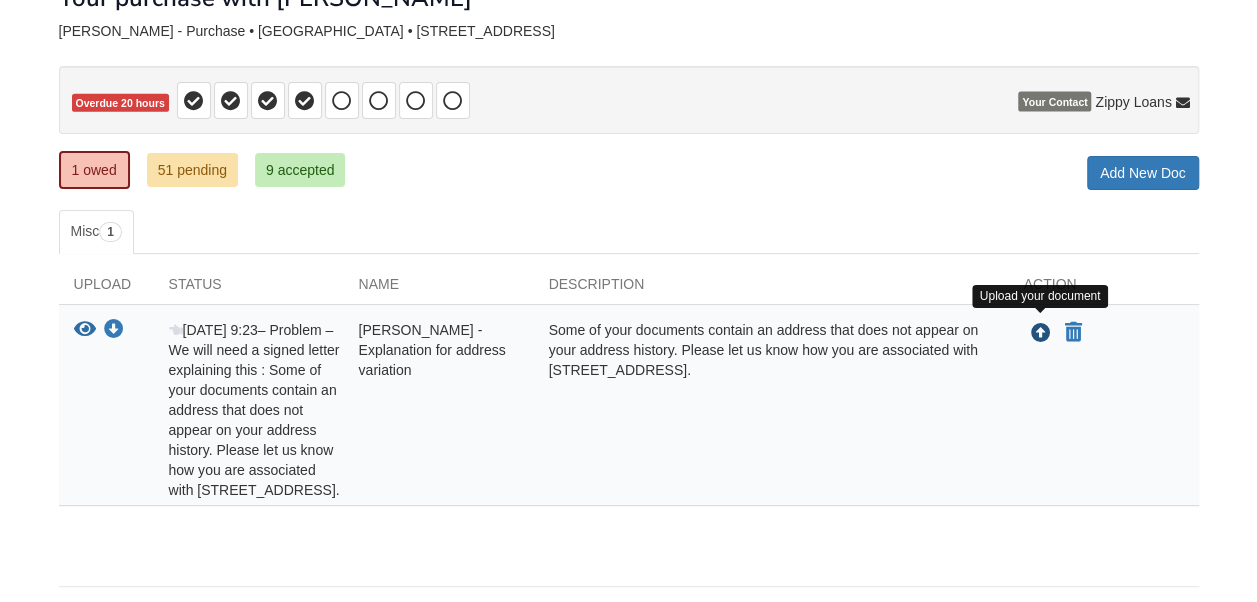 click at bounding box center [1041, 334] 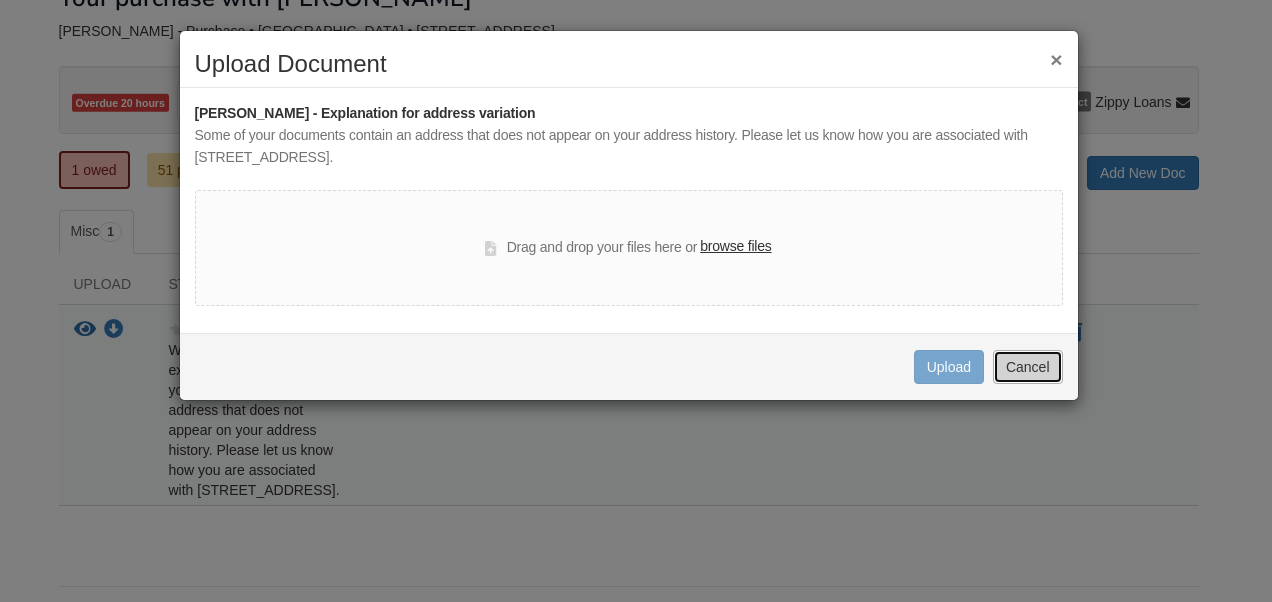 click on "Cancel" at bounding box center [1028, 367] 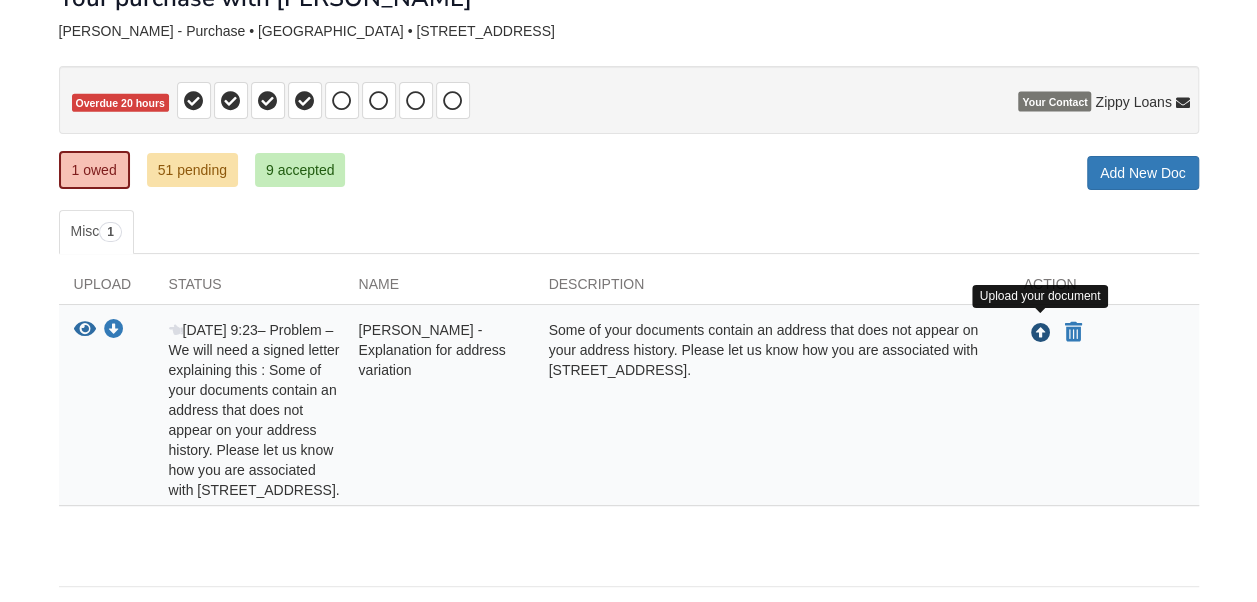 click at bounding box center (1041, 334) 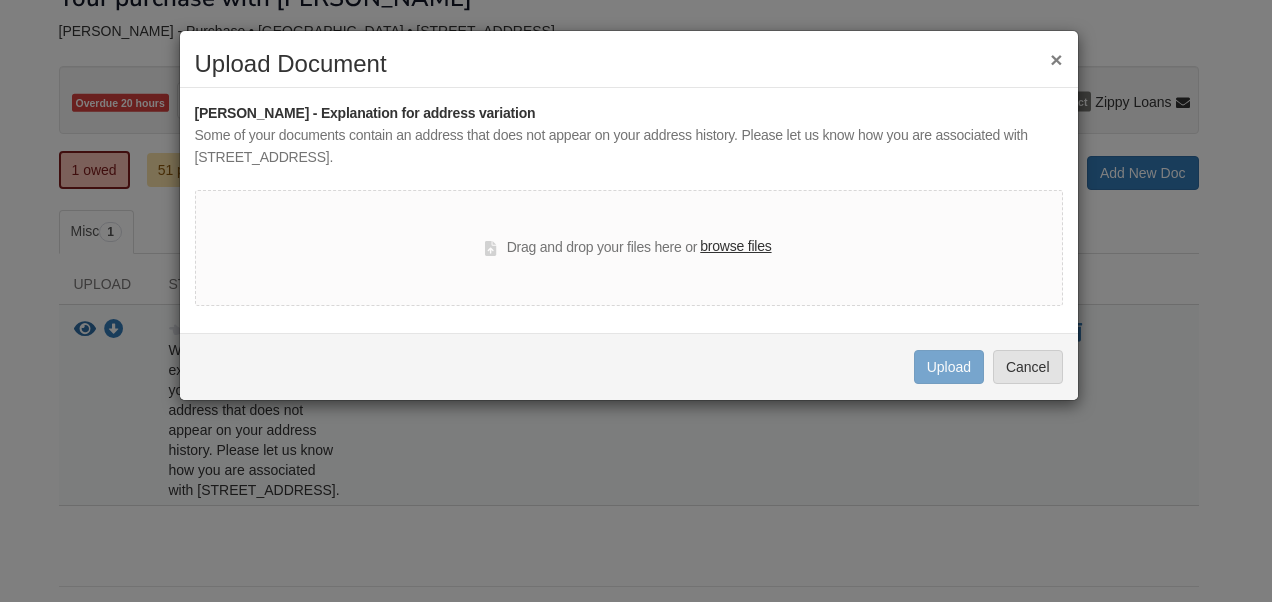 click on "browse files" at bounding box center (735, 247) 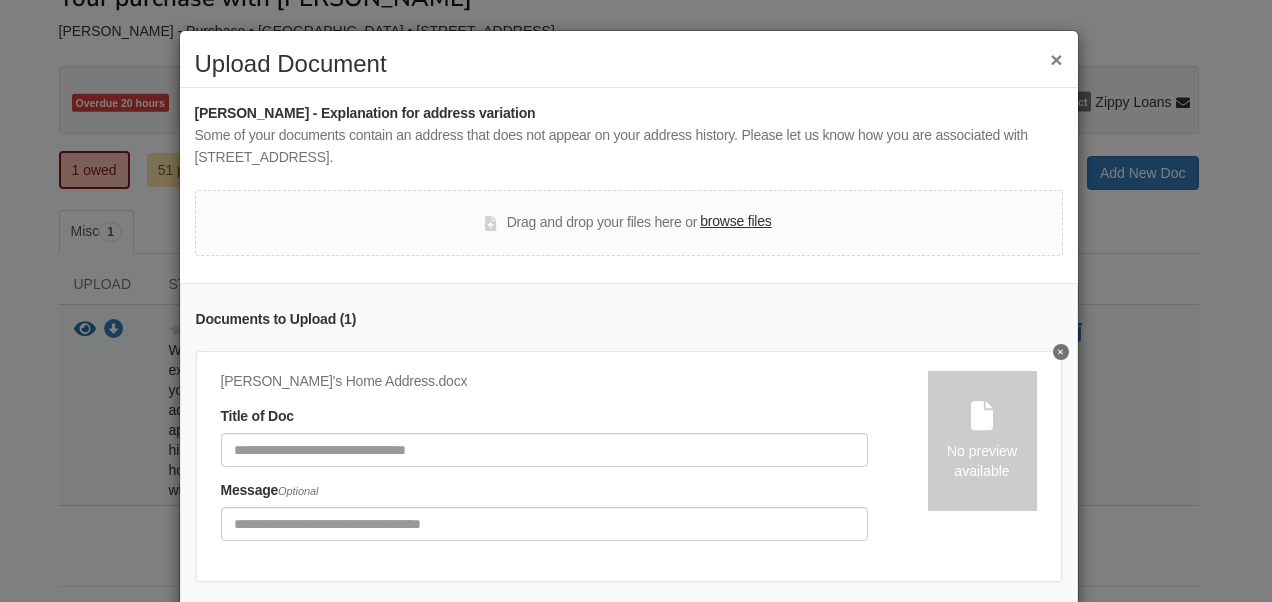 scroll, scrollTop: 136, scrollLeft: 0, axis: vertical 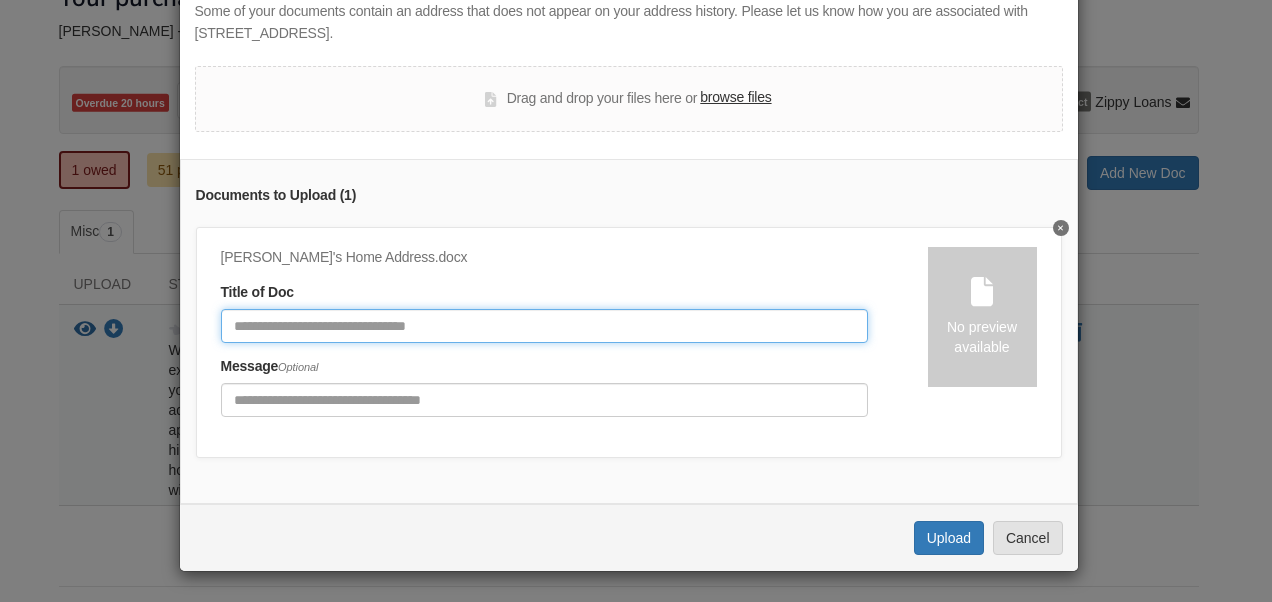 click 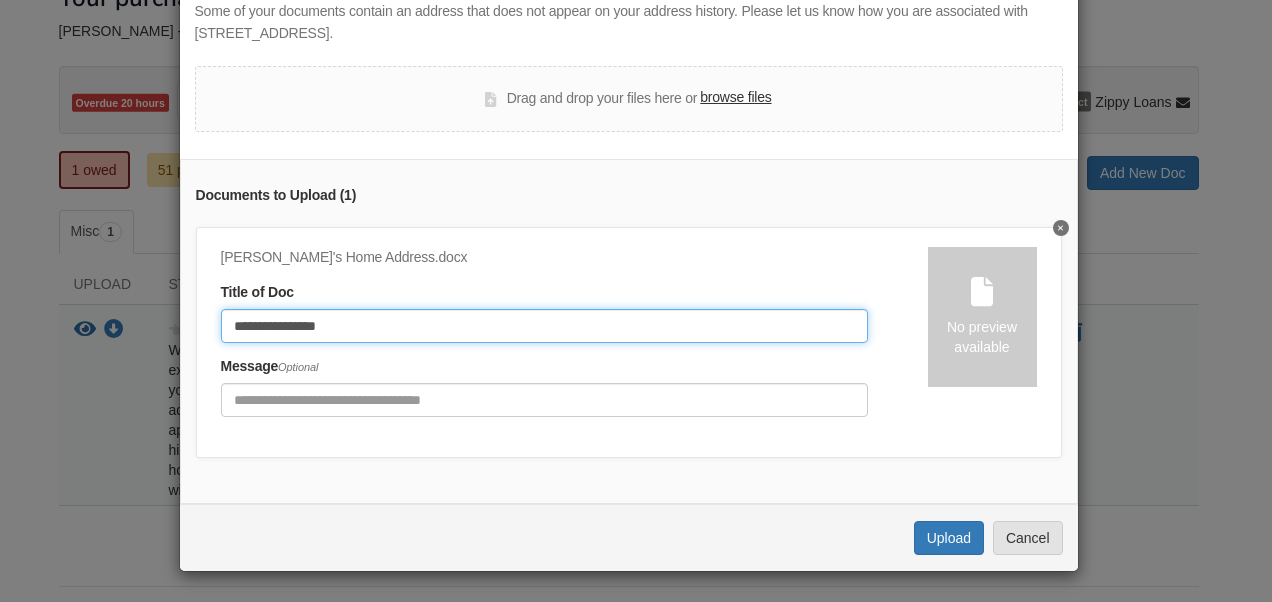 type on "**********" 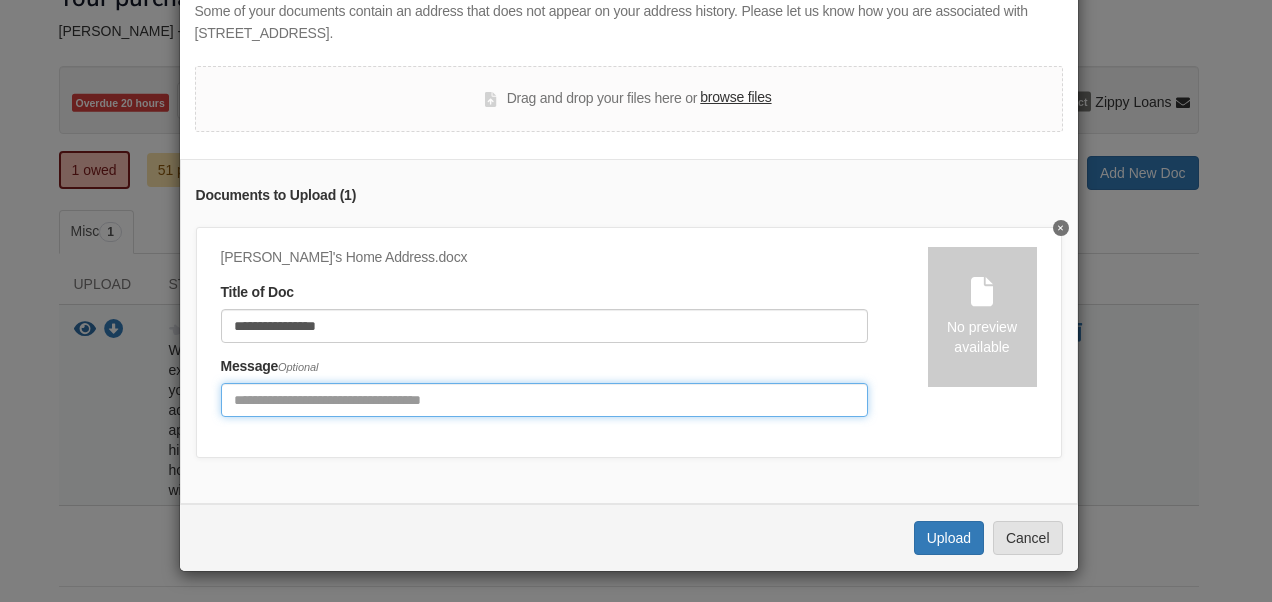 click at bounding box center (544, 400) 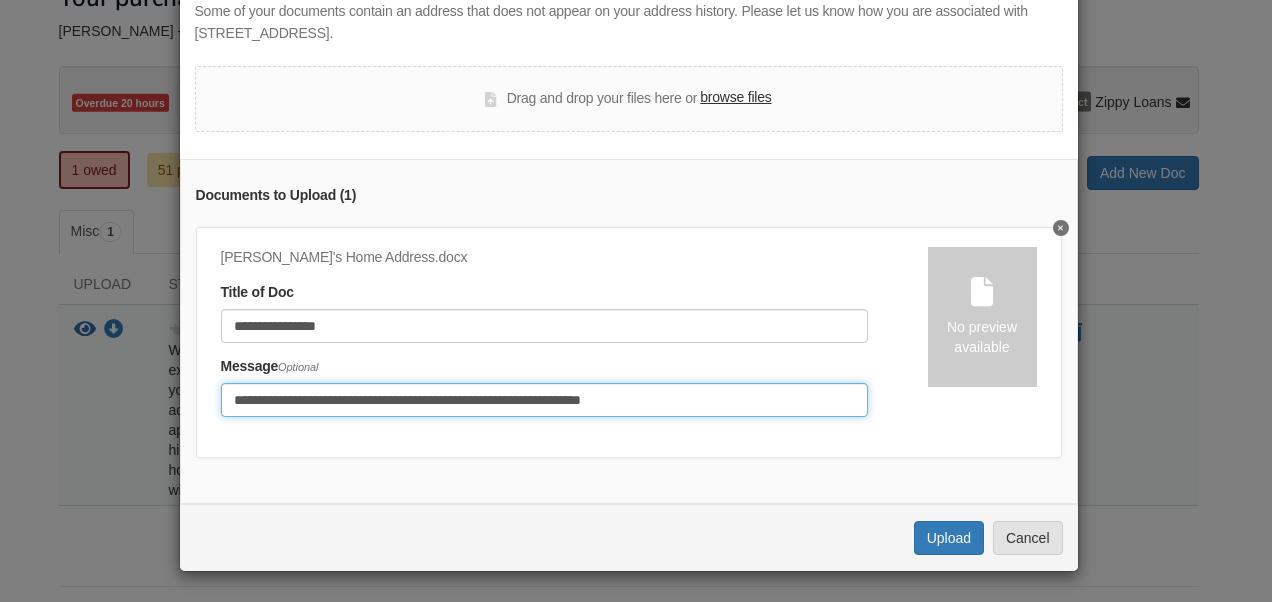 type on "**********" 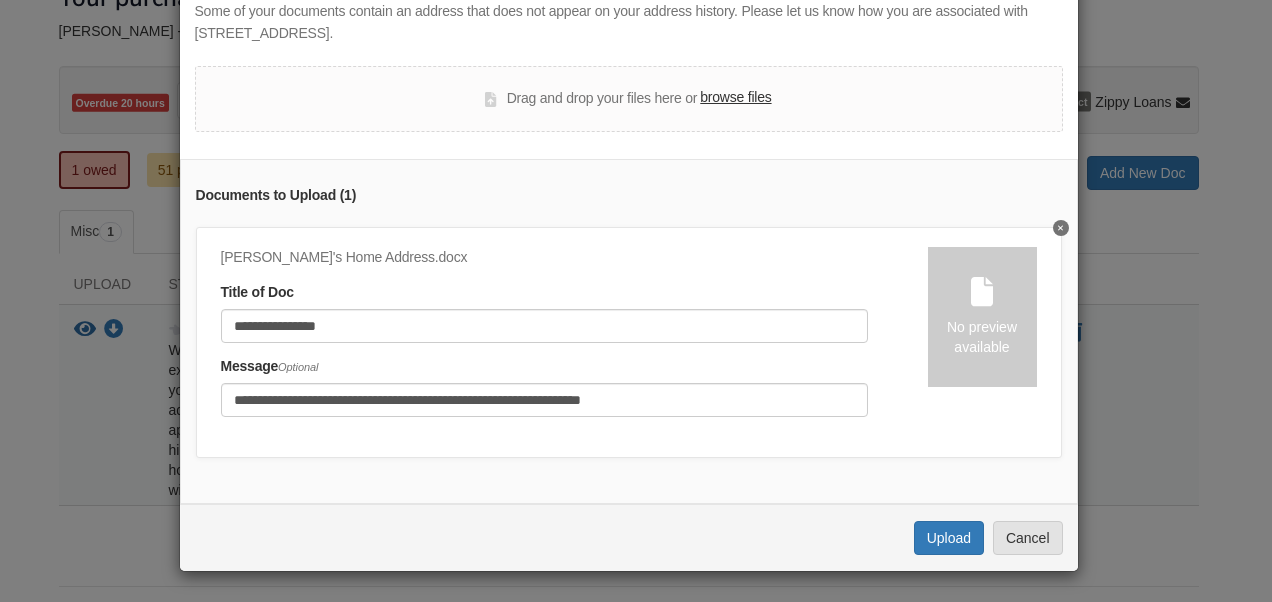 drag, startPoint x: 968, startPoint y: 334, endPoint x: 970, endPoint y: 344, distance: 10.198039 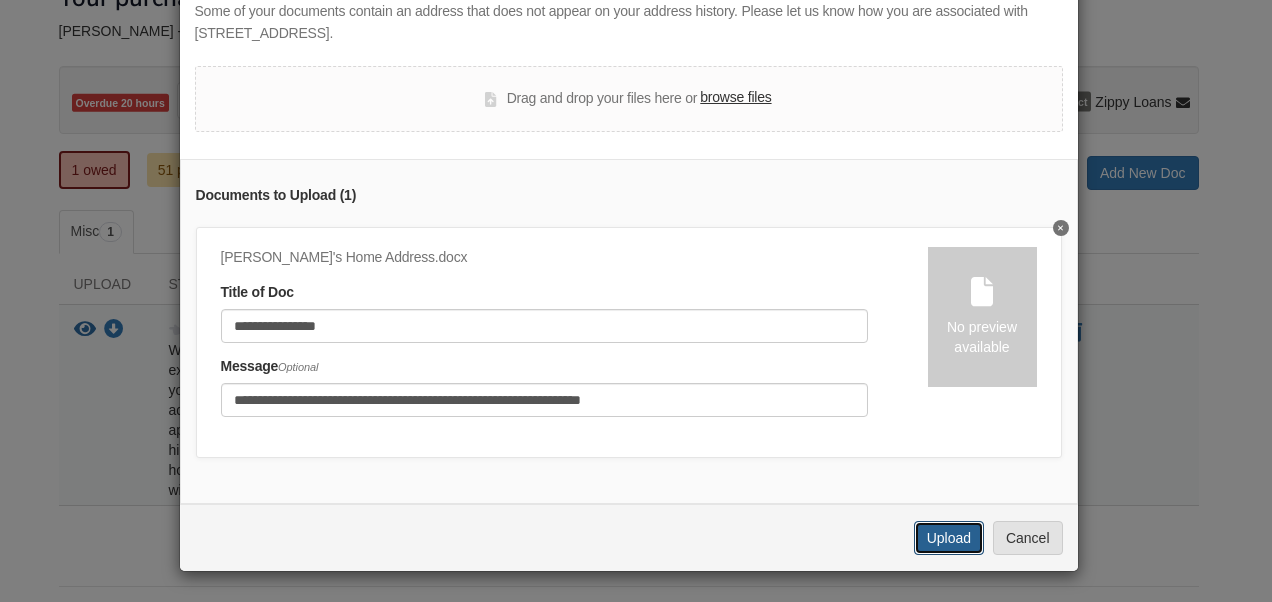 click on "Upload" at bounding box center [949, 538] 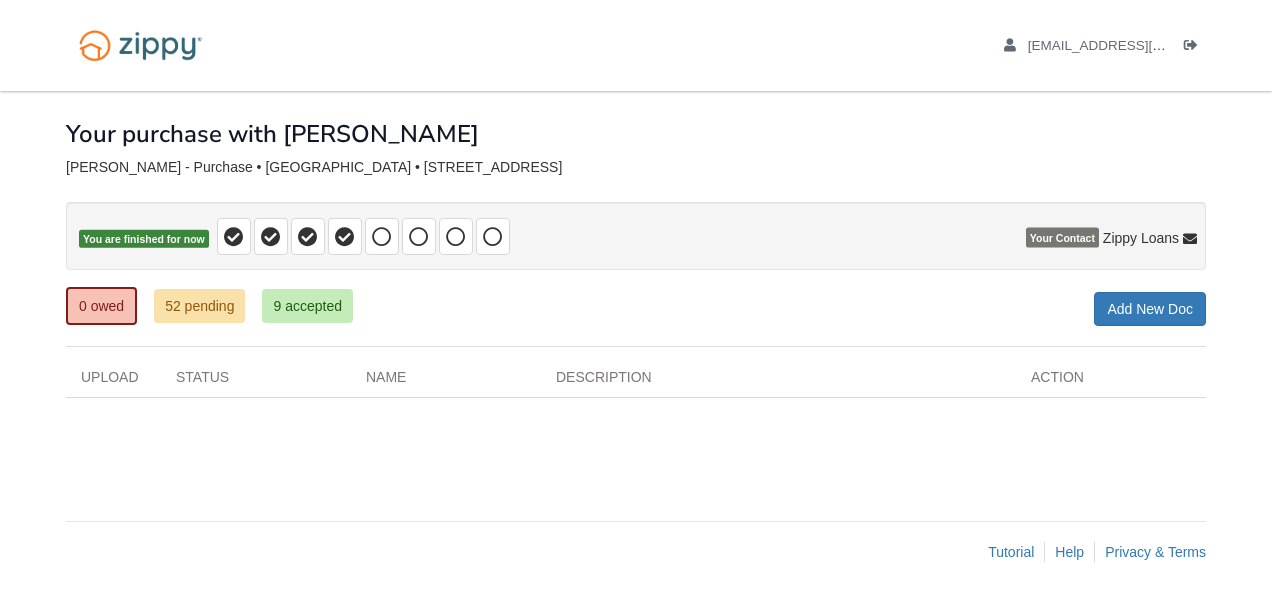 scroll, scrollTop: 0, scrollLeft: 0, axis: both 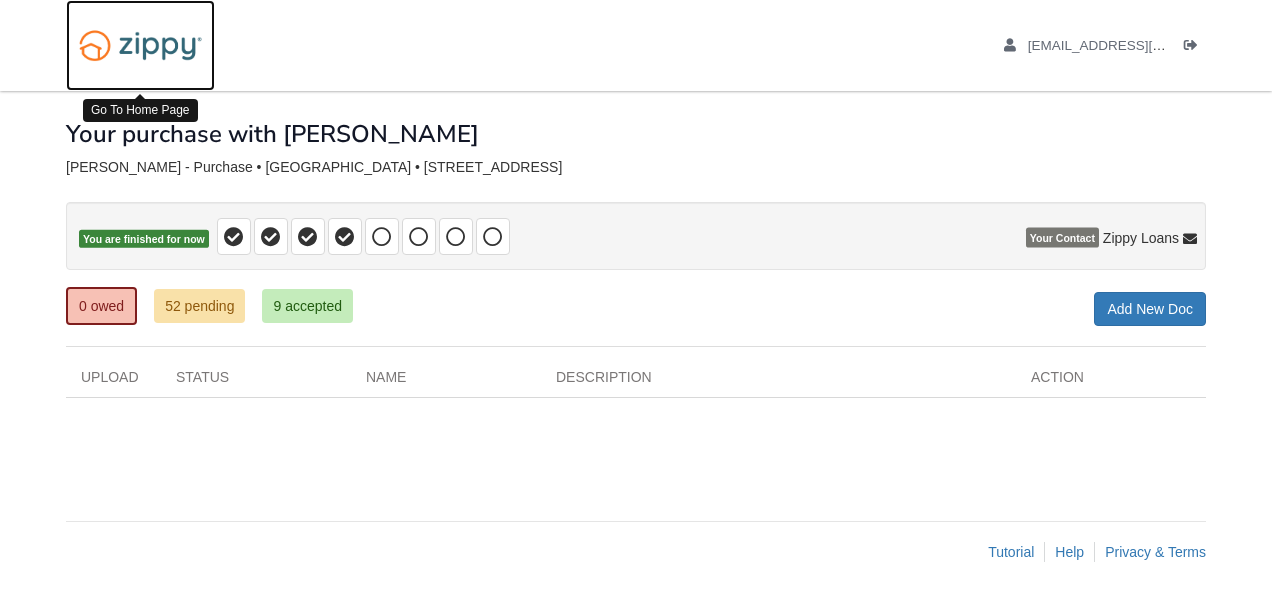 click at bounding box center [140, 45] 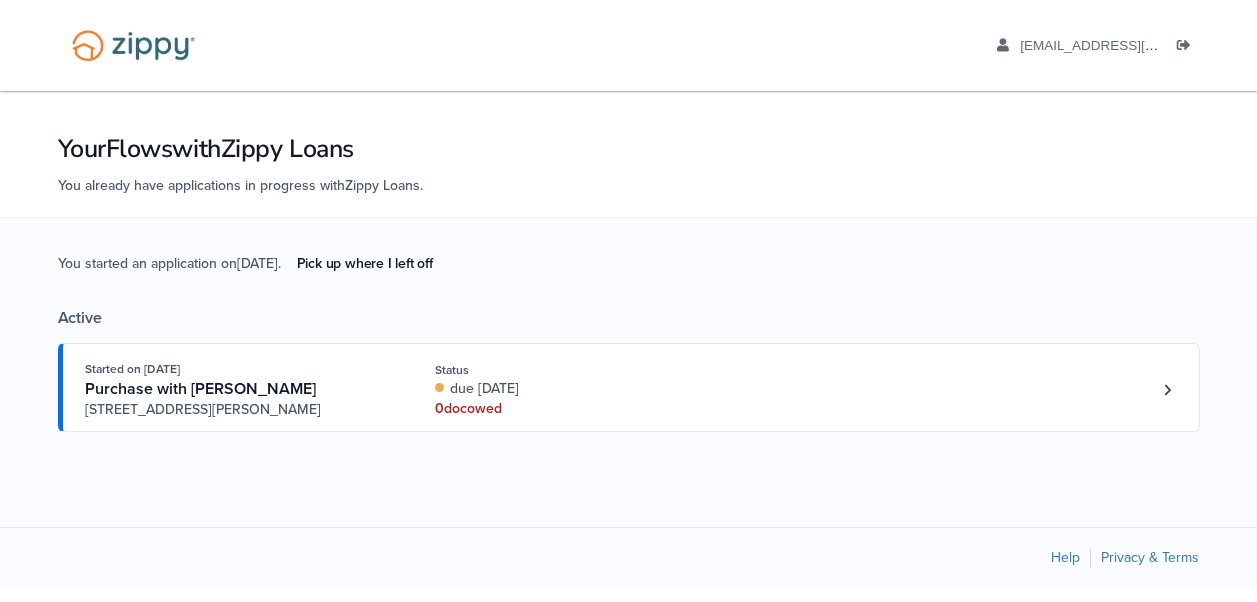scroll, scrollTop: 0, scrollLeft: 0, axis: both 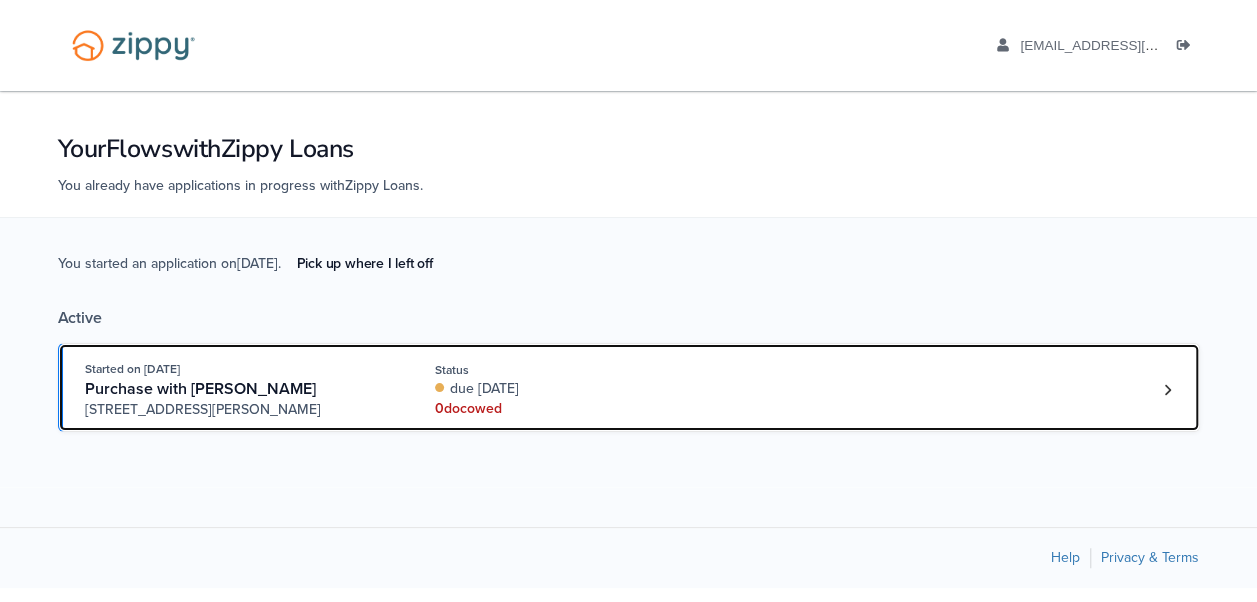 click on "Status" at bounding box center (568, 370) 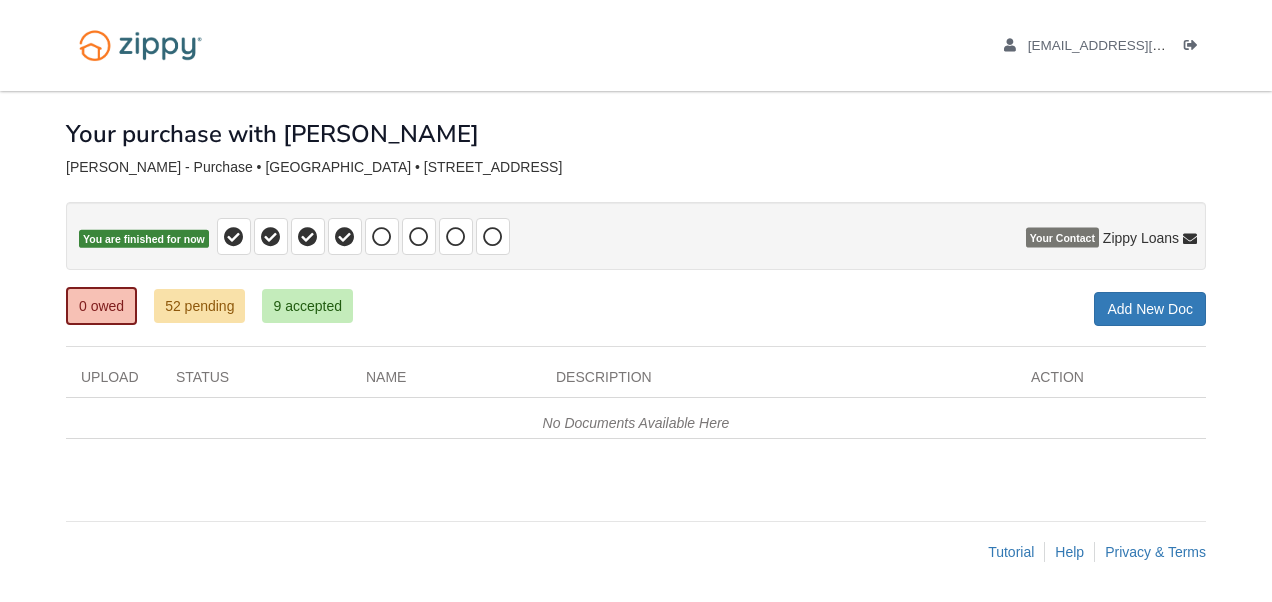 scroll, scrollTop: 0, scrollLeft: 0, axis: both 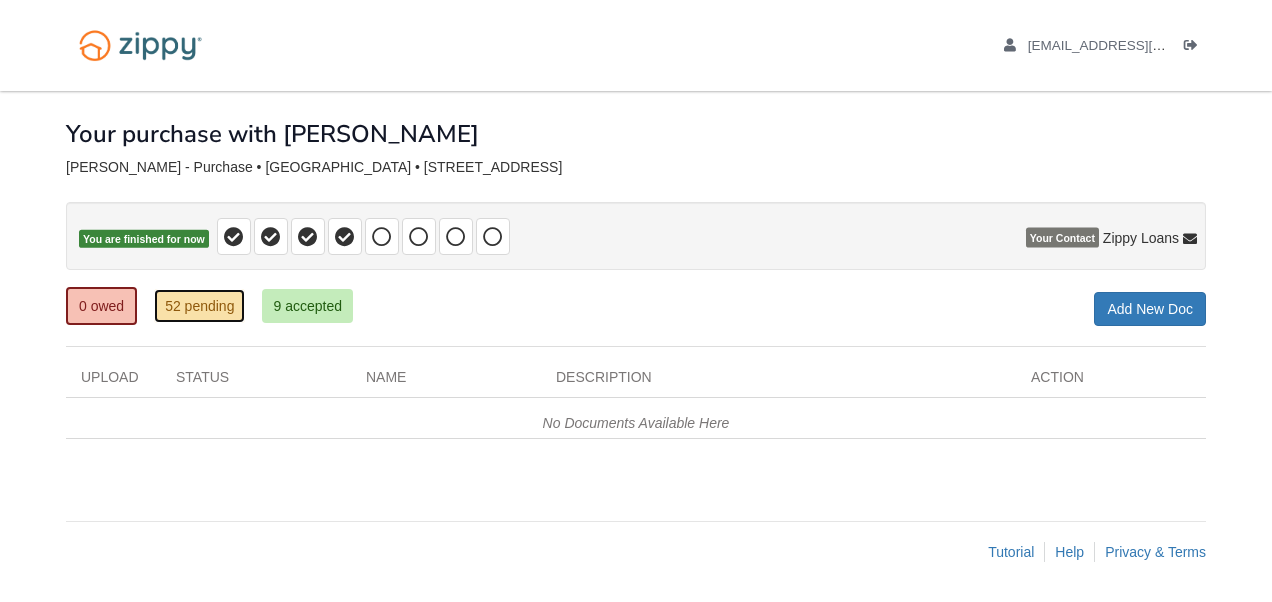 click on "52 pending" at bounding box center [199, 306] 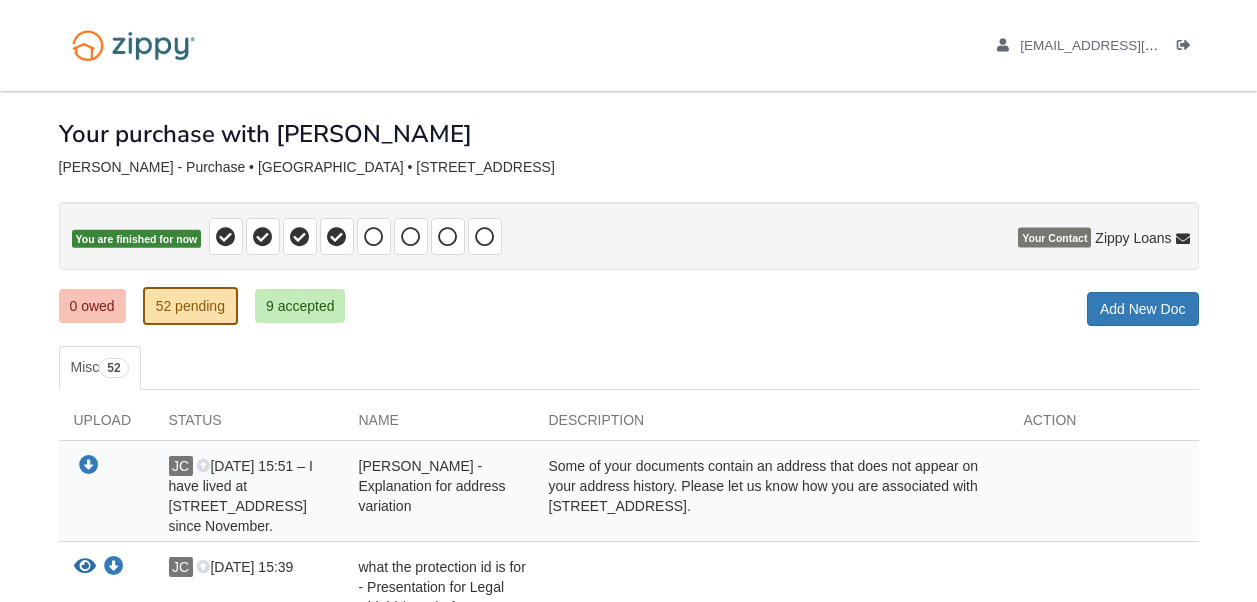 scroll, scrollTop: 0, scrollLeft: 0, axis: both 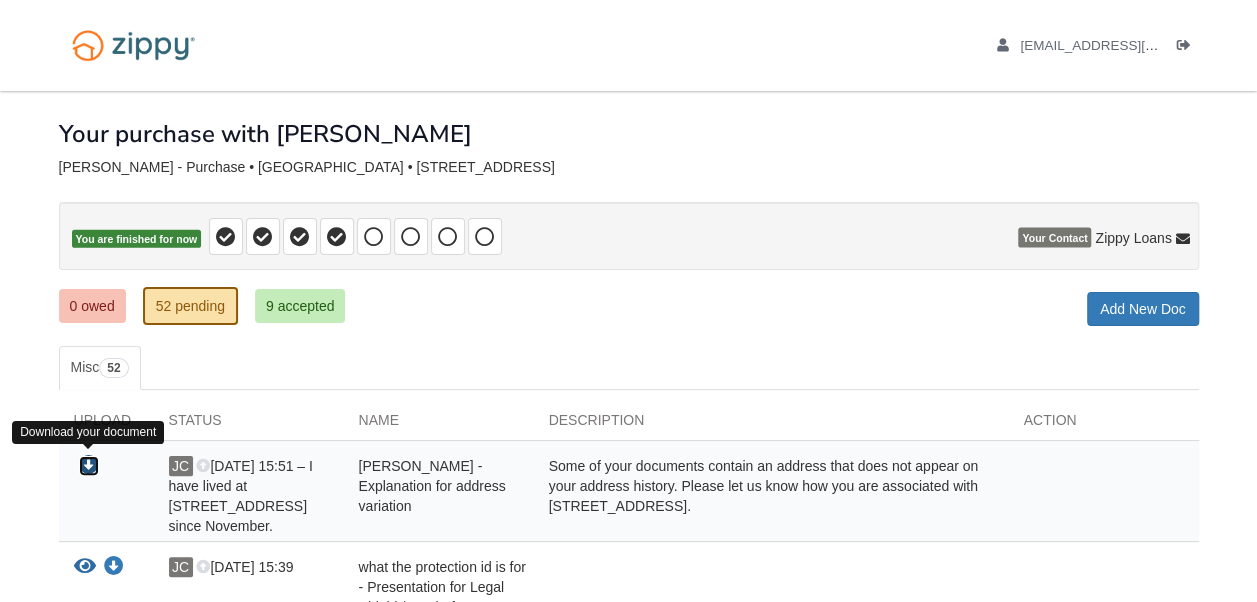 click at bounding box center [89, 466] 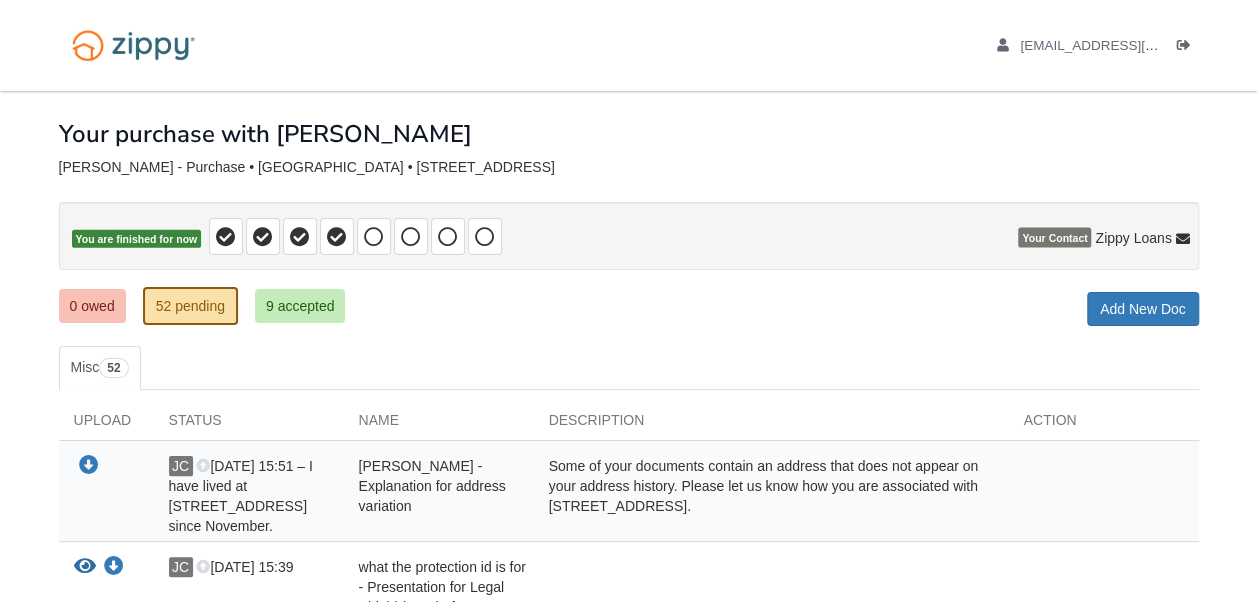 click on "×
×
×
Pending Add Document Notice
document  will be included in the email sent to
Personal Note in Email to
Email Notice
Cancel
Send notice of new request to
Stack & send accepted documents from
Add new document for
Your
purchase
with Joyce" at bounding box center (629, 2179) 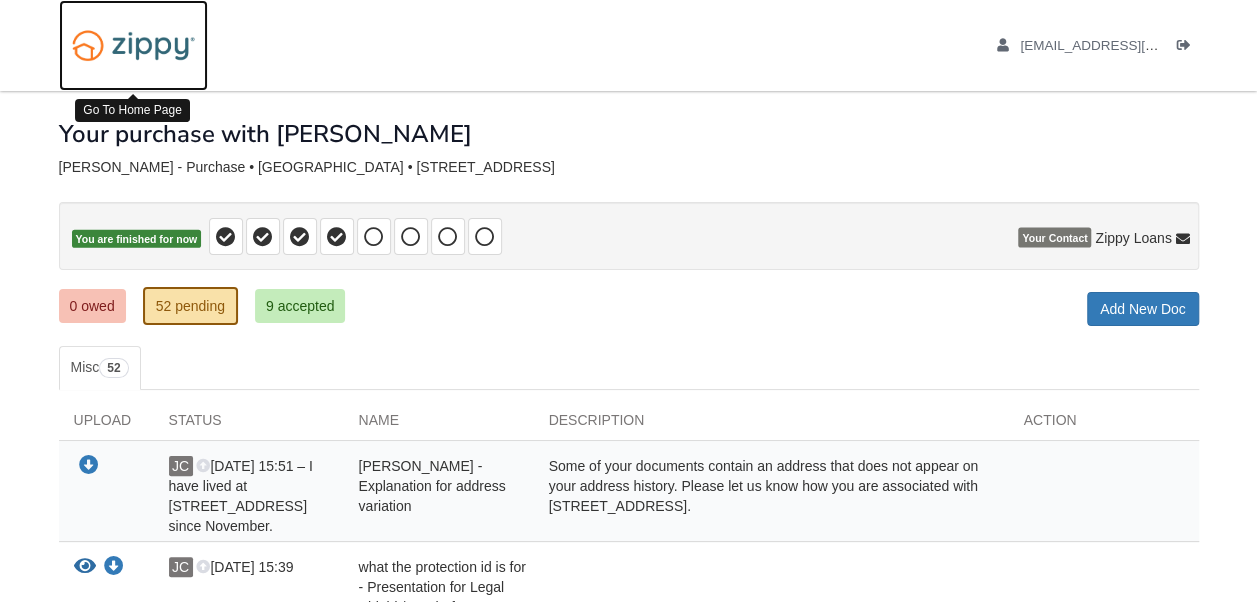 click at bounding box center (133, 45) 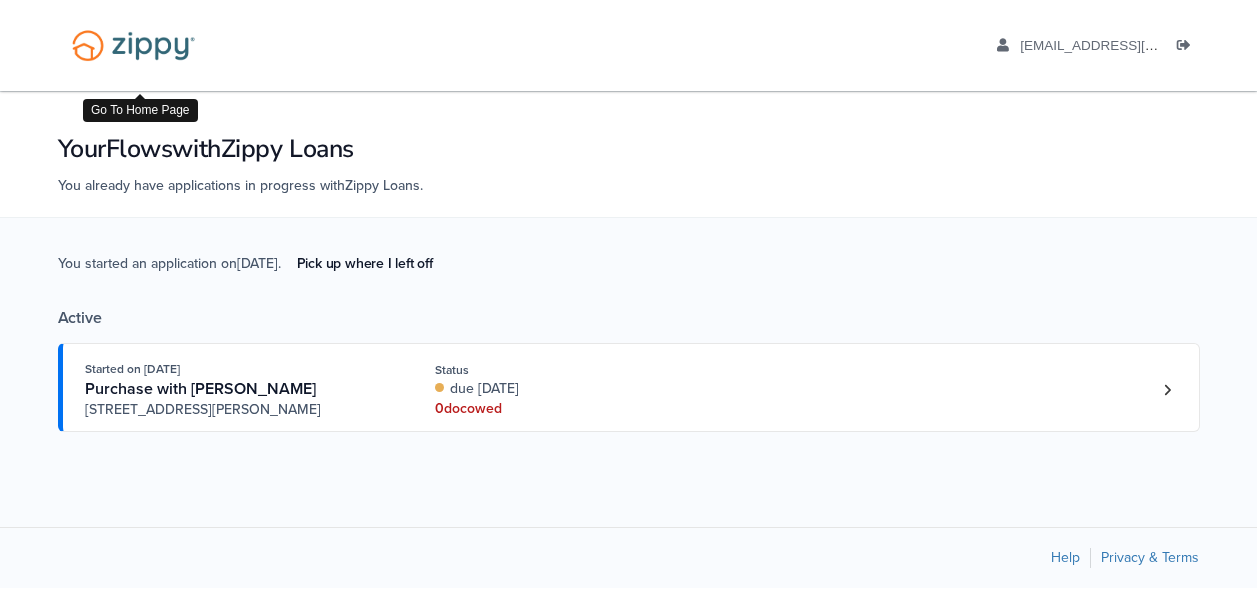 scroll, scrollTop: 0, scrollLeft: 0, axis: both 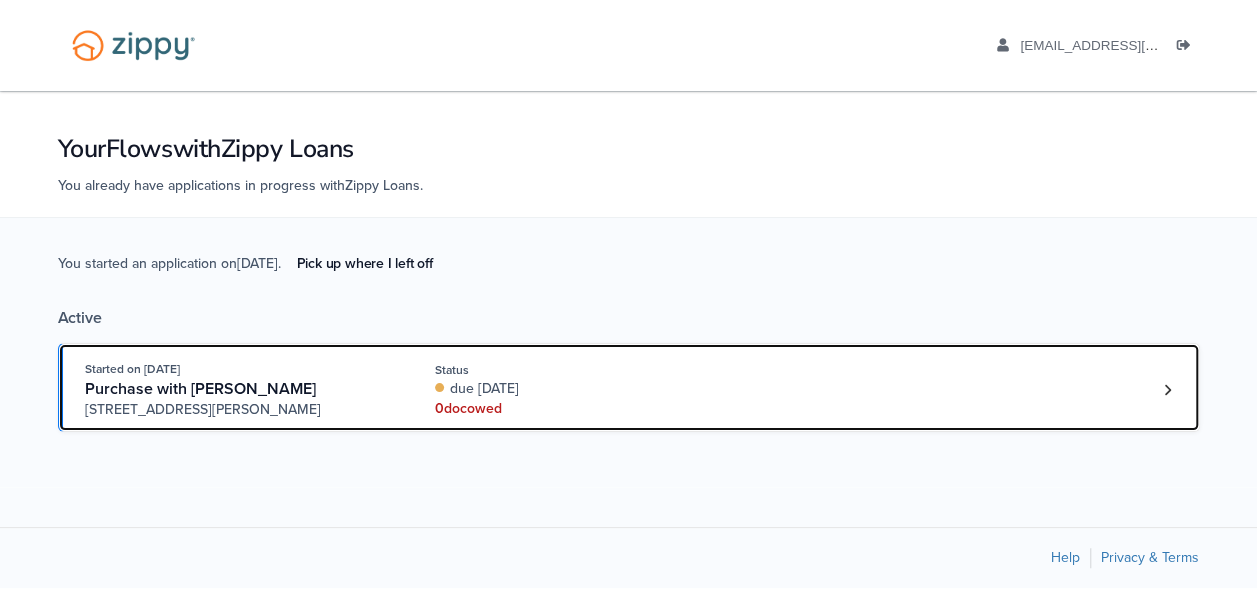 click on "Started on [DATE] Purchase with [PERSON_NAME] [STREET_ADDRESS][PERSON_NAME] Status due [DATE] 0  doc  owed" at bounding box center (619, 389) 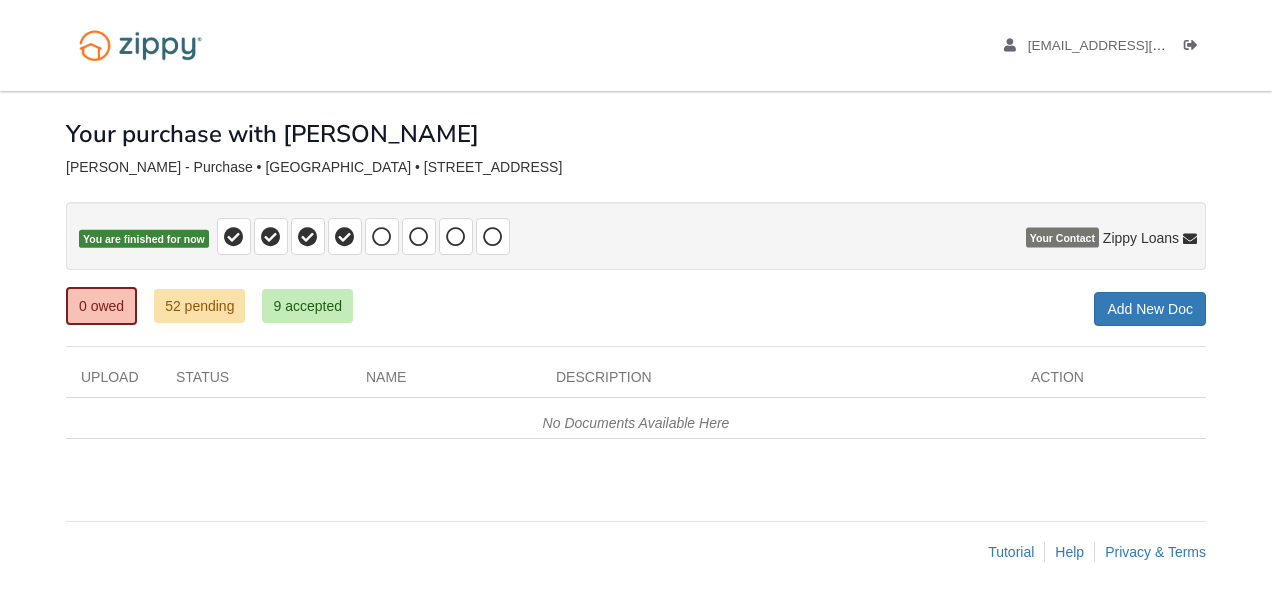 scroll, scrollTop: 0, scrollLeft: 0, axis: both 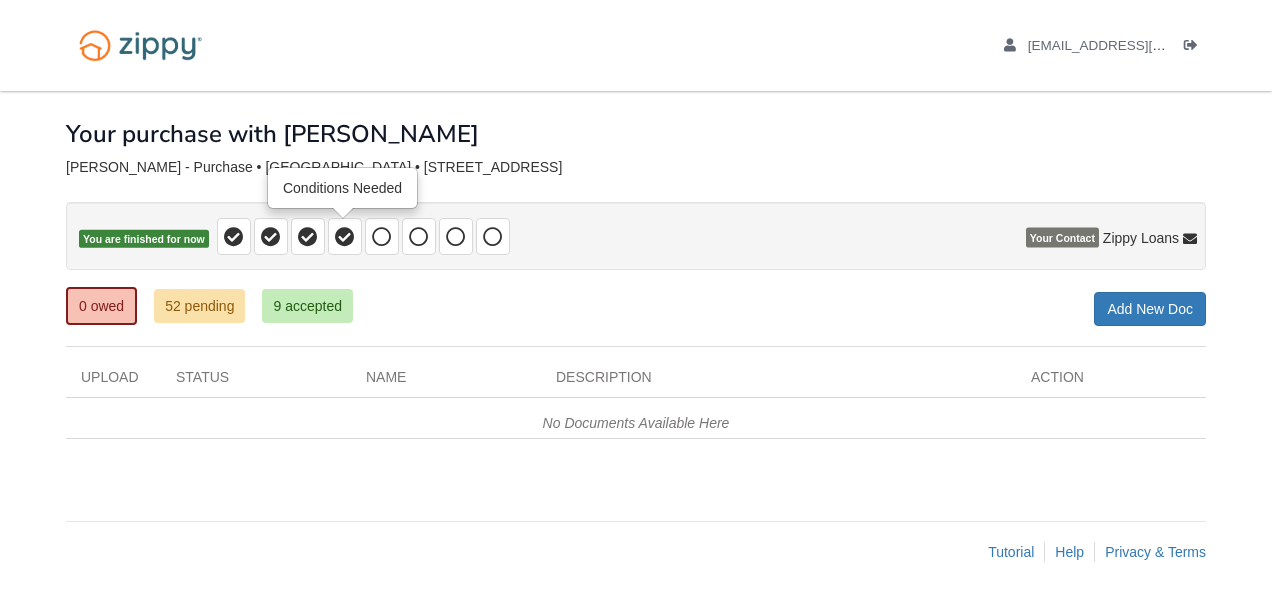 click at bounding box center (345, 237) 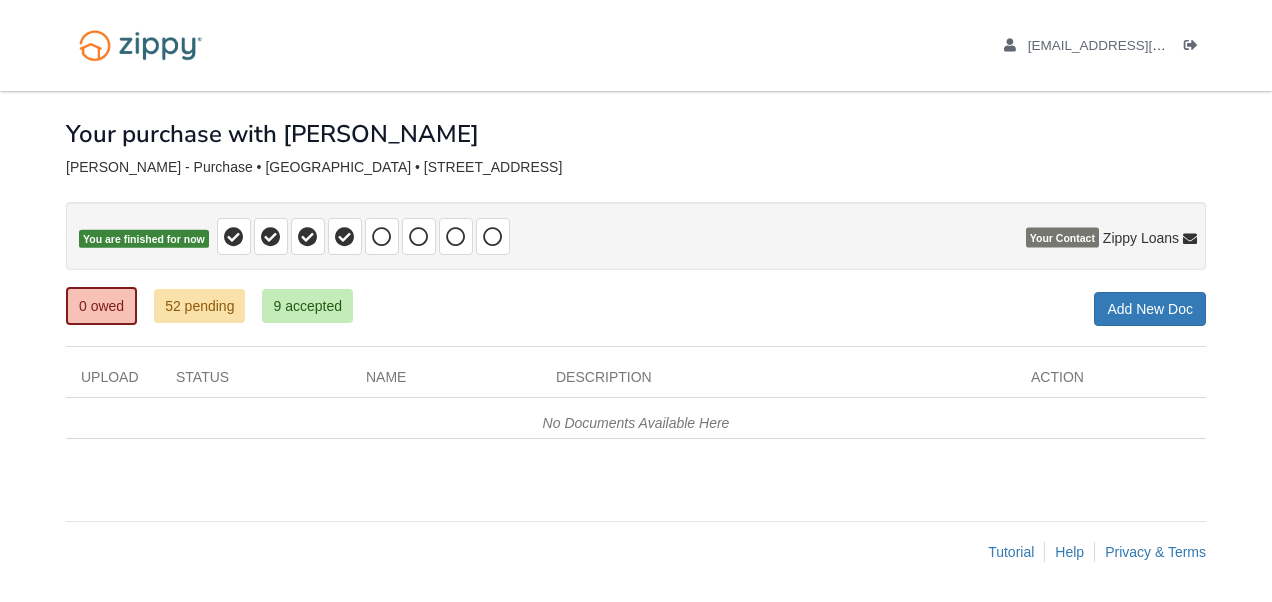 scroll, scrollTop: 0, scrollLeft: 0, axis: both 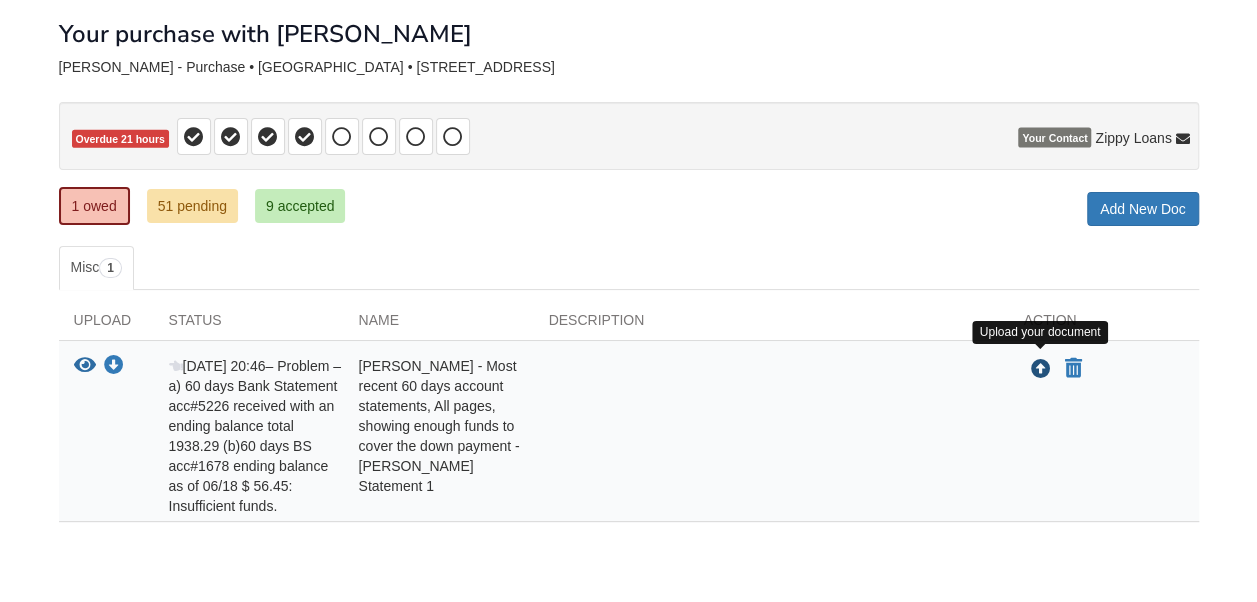 click at bounding box center [1041, 370] 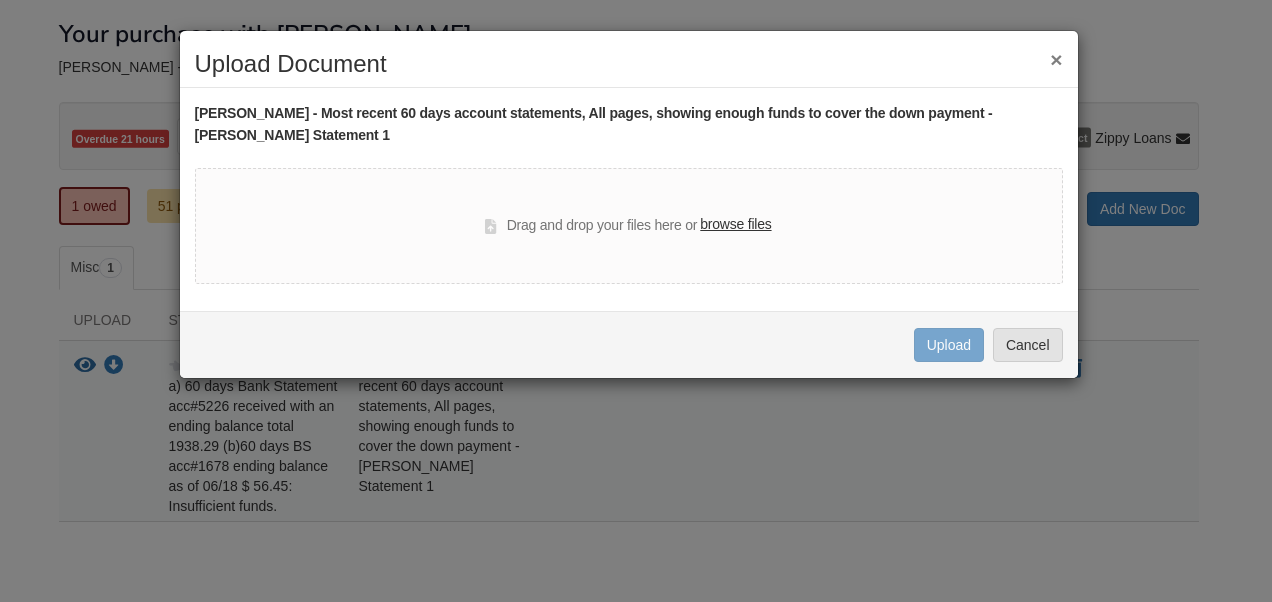 click on "browse files" at bounding box center (735, 225) 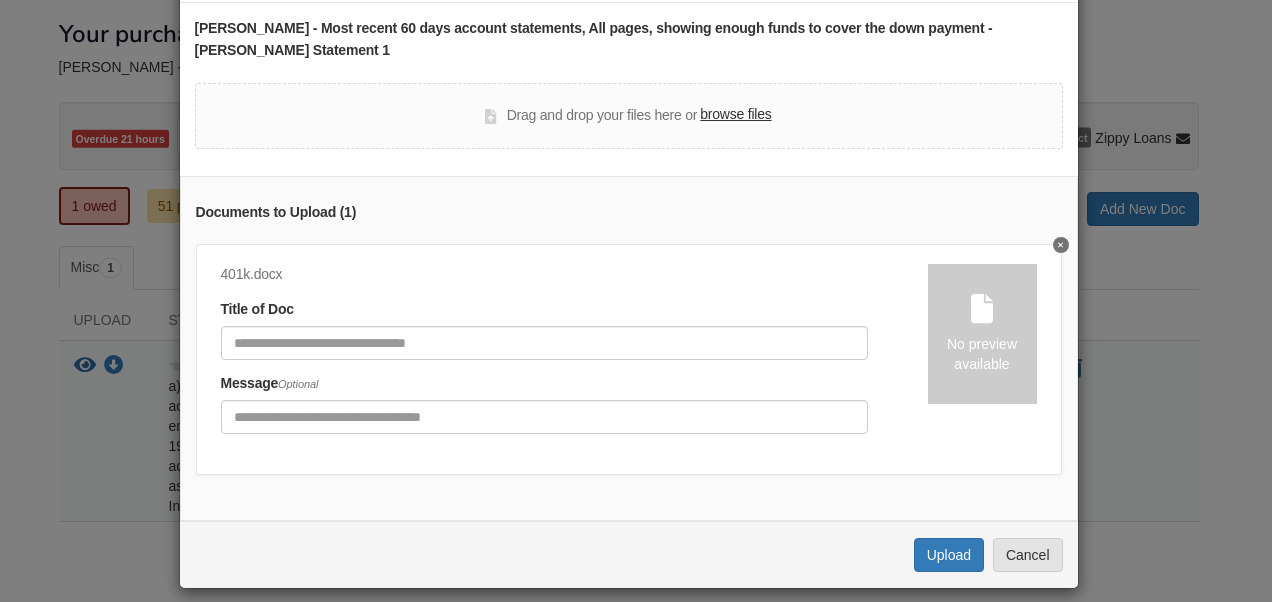 scroll, scrollTop: 86, scrollLeft: 0, axis: vertical 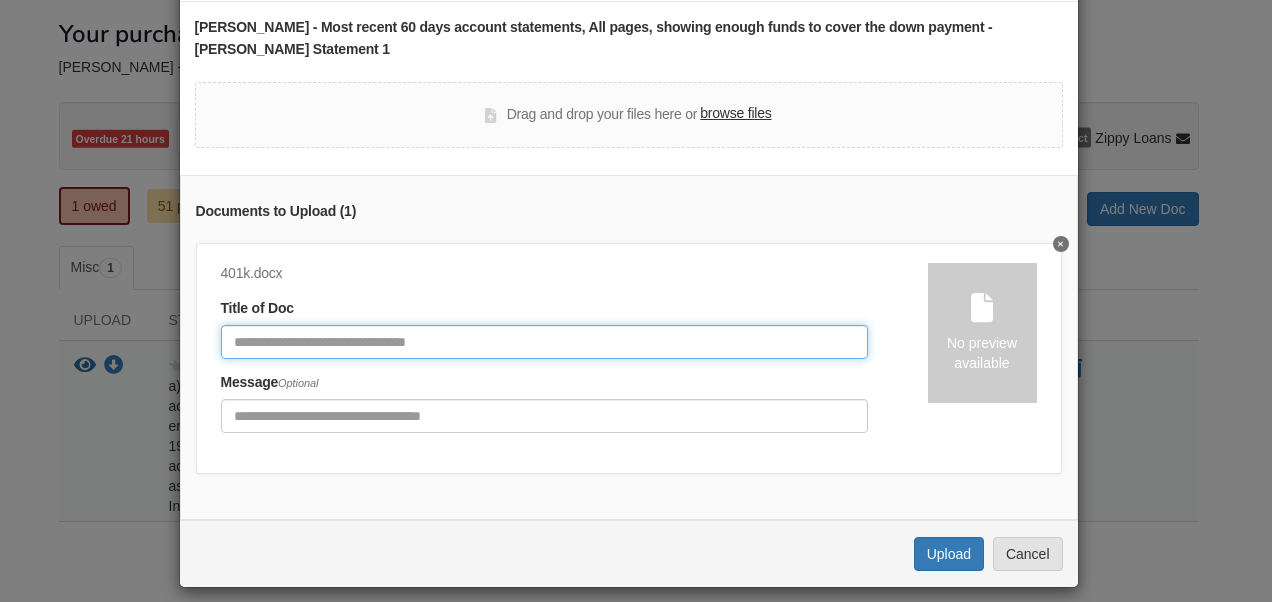click 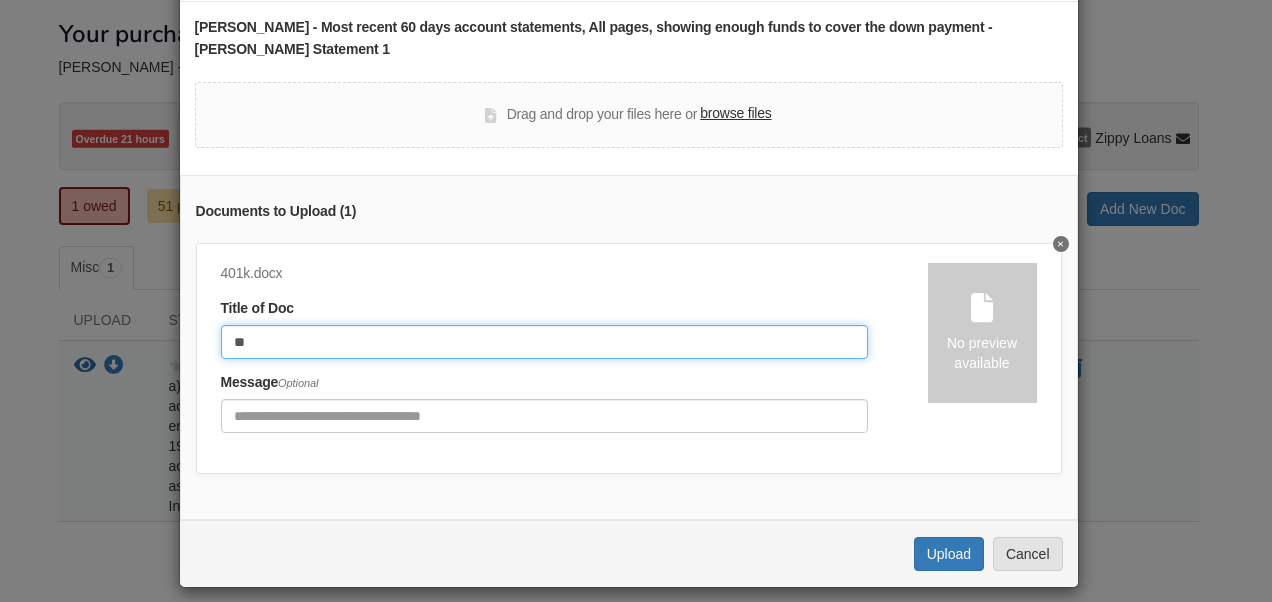 type on "*" 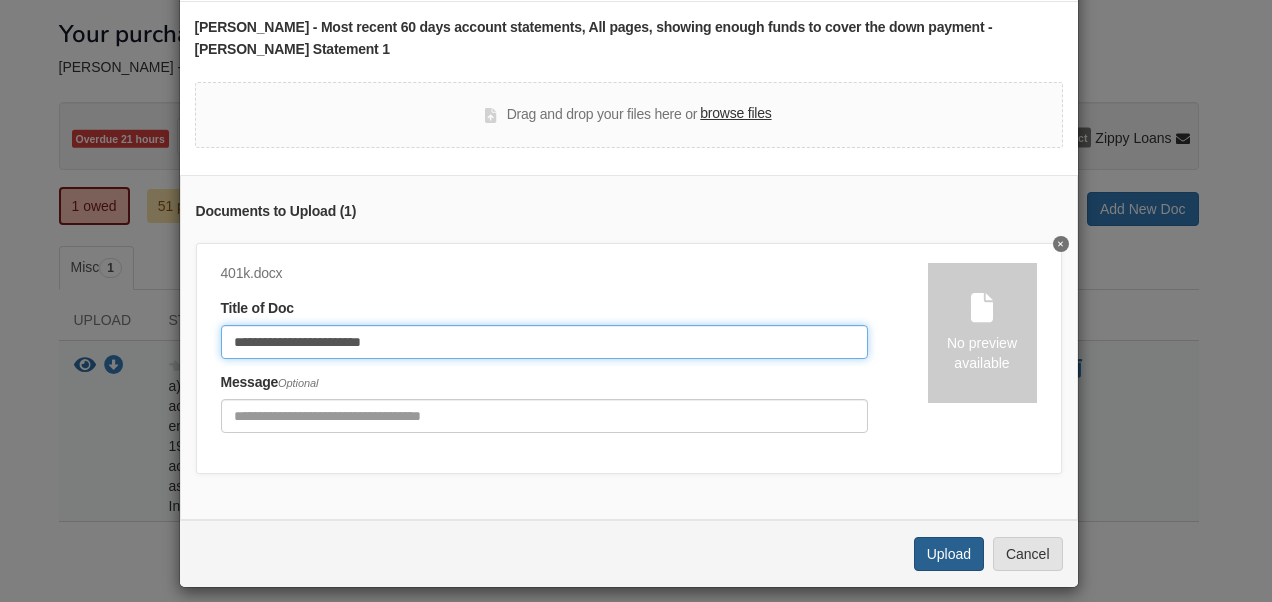 type on "**********" 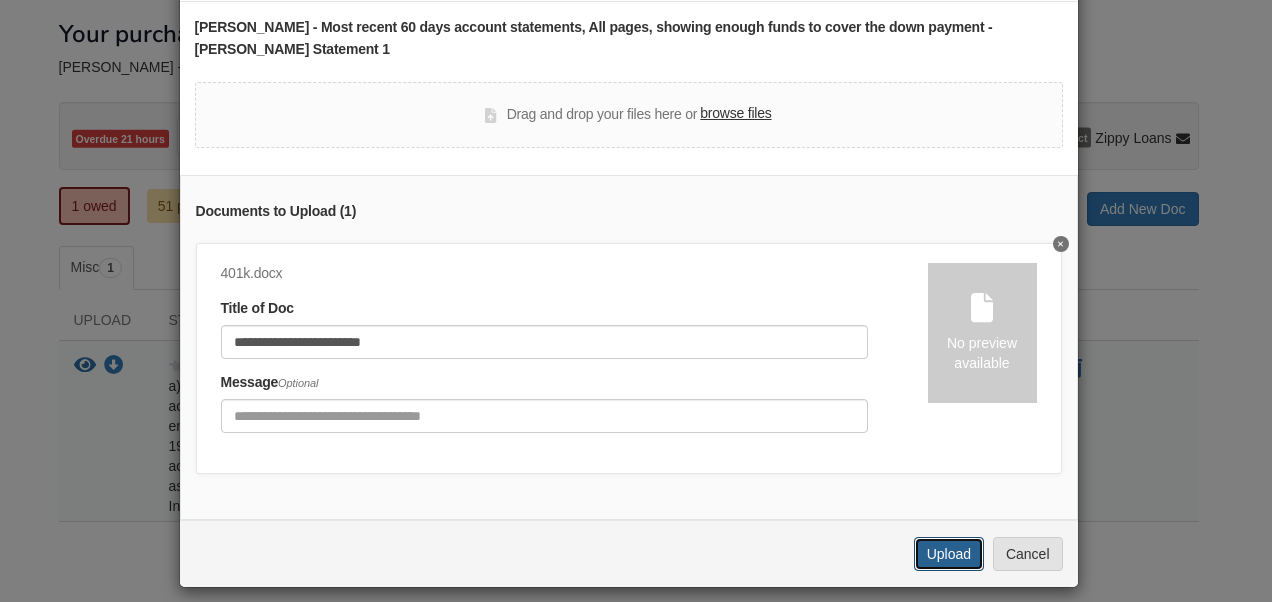 click on "Upload" at bounding box center [949, 554] 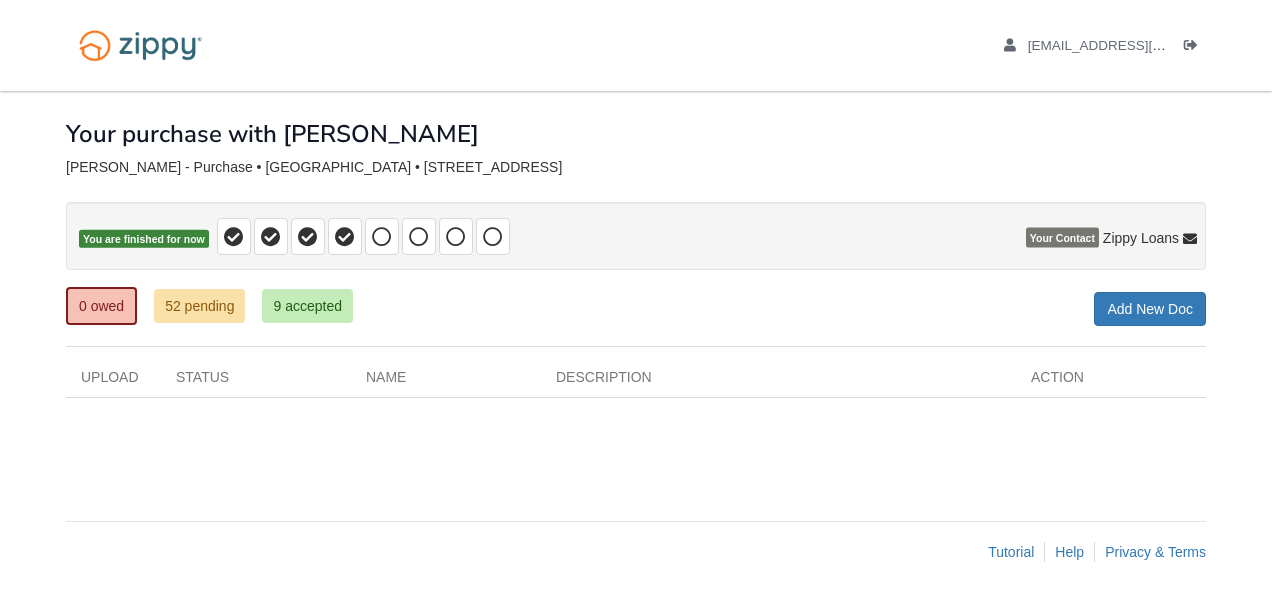 scroll, scrollTop: 0, scrollLeft: 0, axis: both 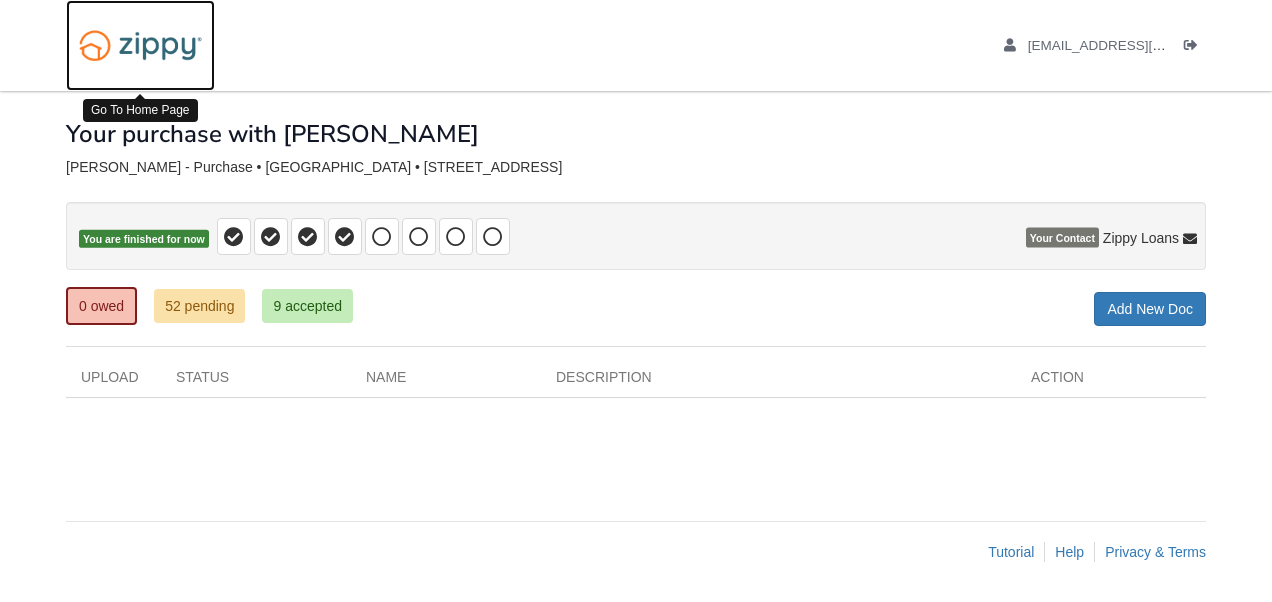 click at bounding box center (140, 45) 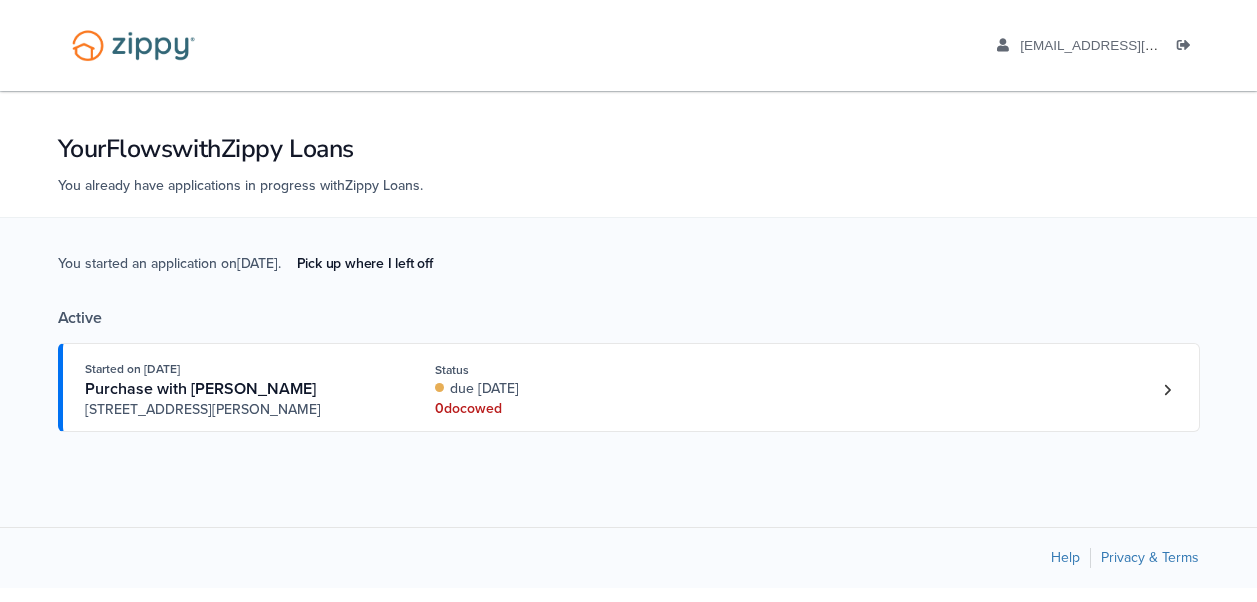 scroll, scrollTop: 0, scrollLeft: 0, axis: both 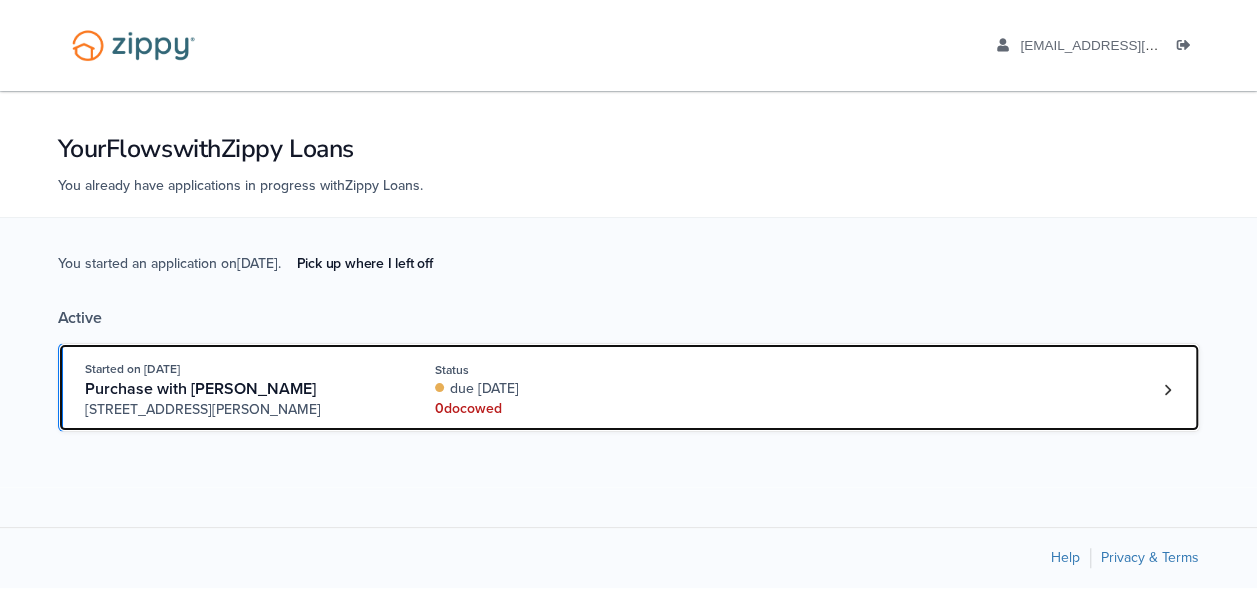 click on "0  doc  owed" at bounding box center (568, 409) 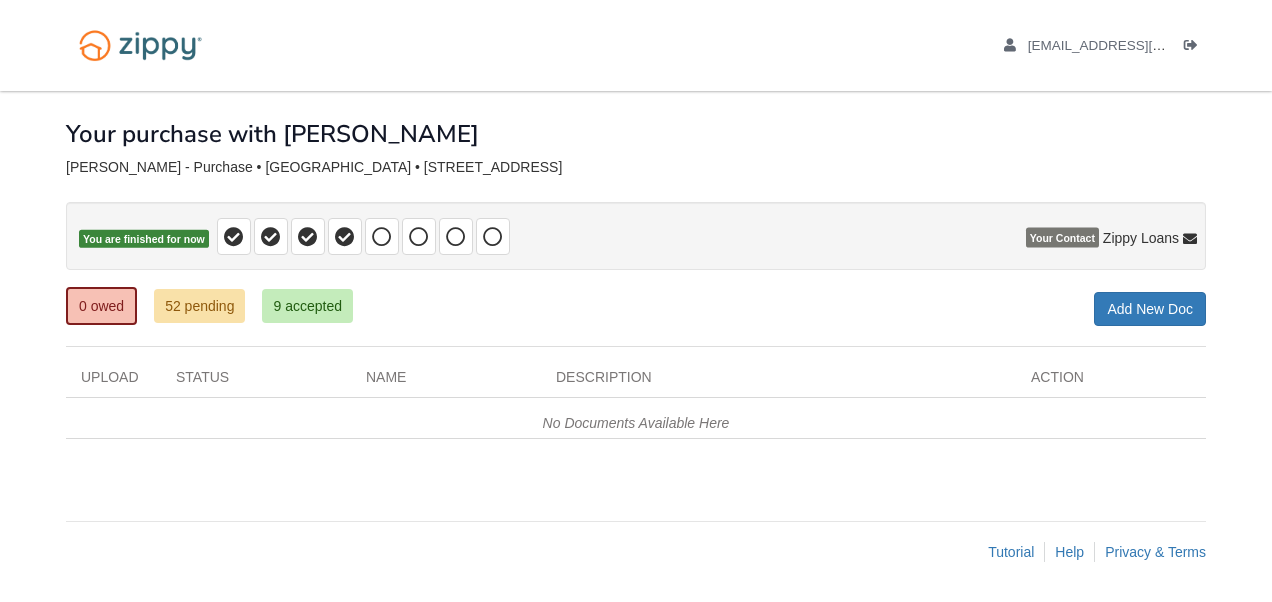 scroll, scrollTop: 0, scrollLeft: 0, axis: both 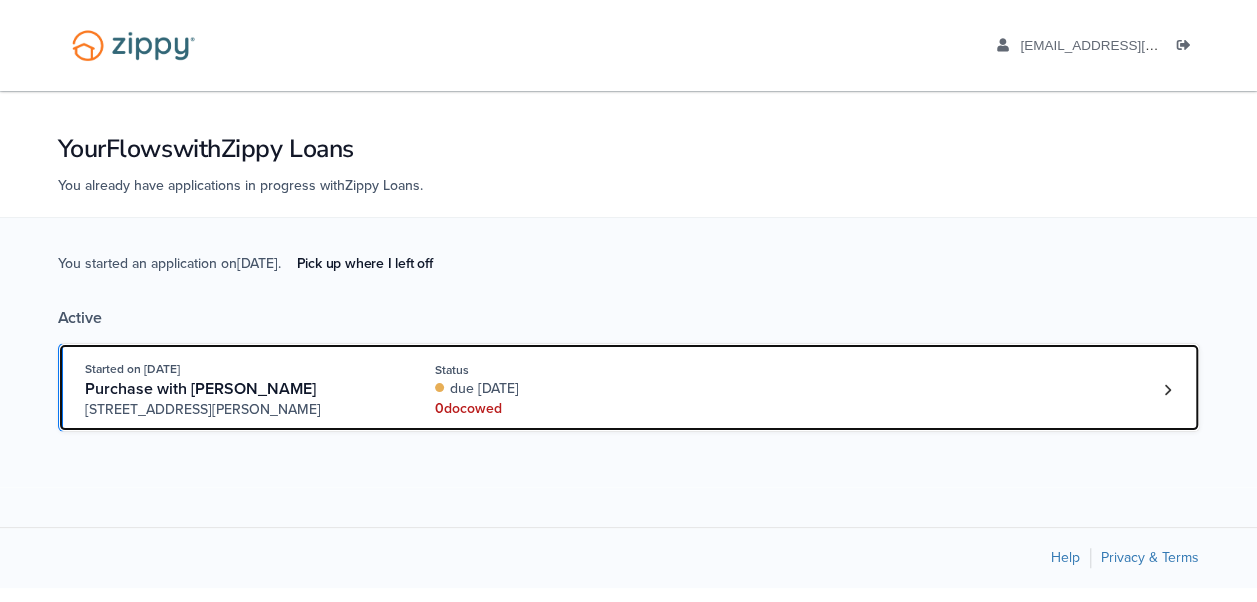 click on "Purchase with Joyce Callaway" at bounding box center (200, 389) 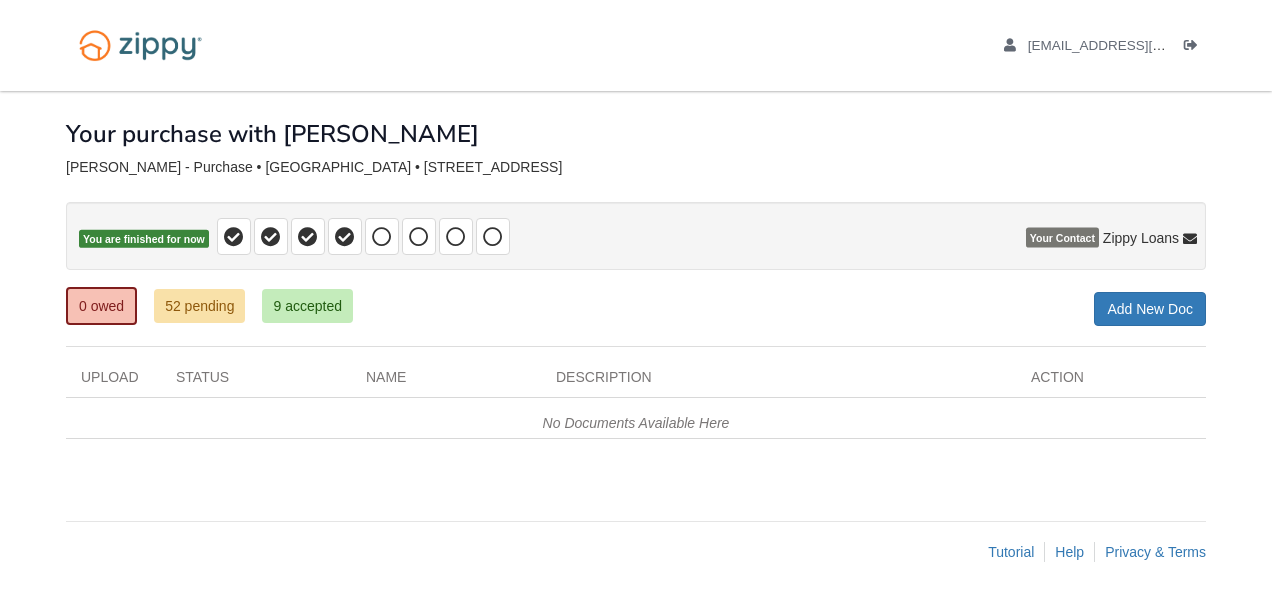scroll, scrollTop: 0, scrollLeft: 0, axis: both 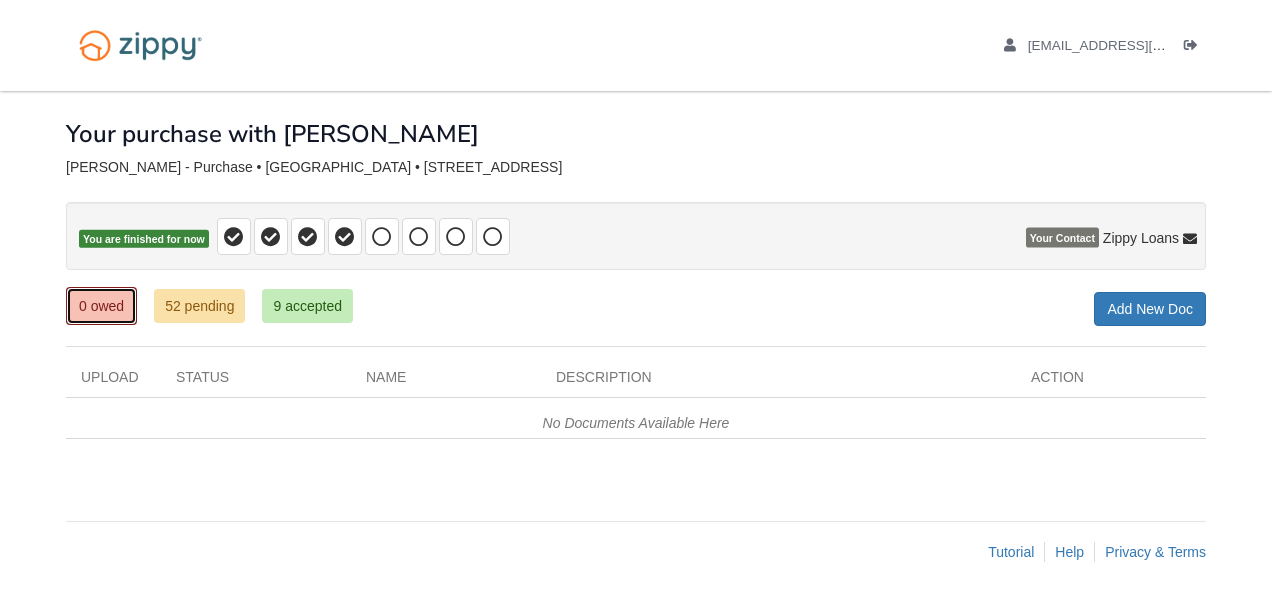 click on "0 owed" at bounding box center [101, 306] 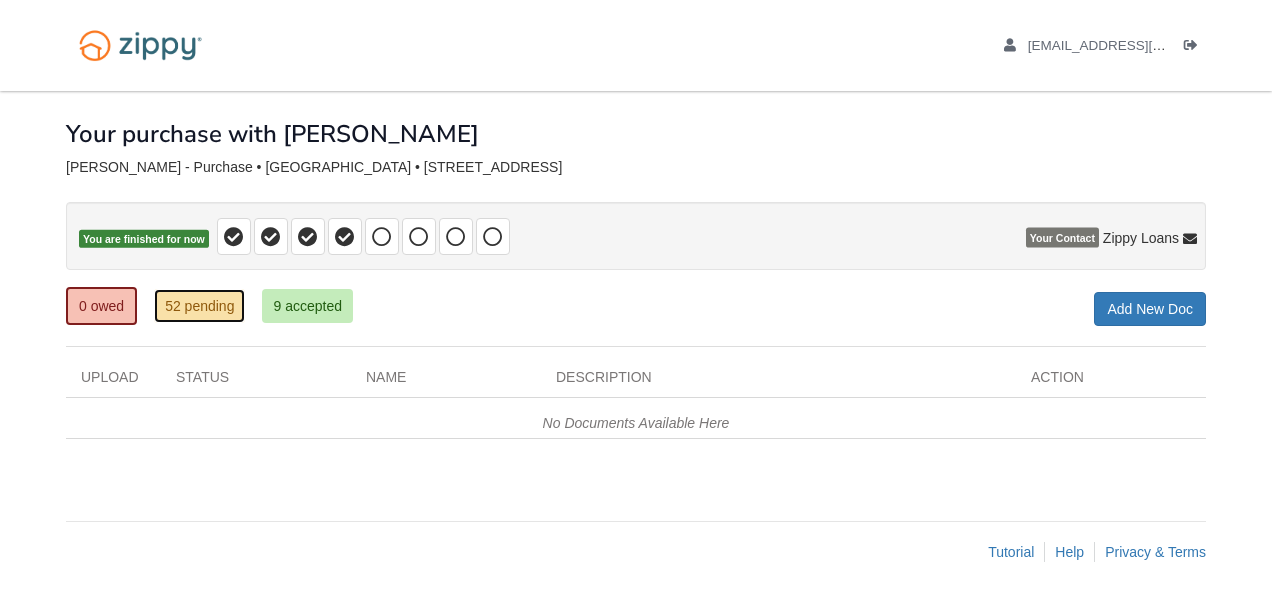 click on "52 pending" at bounding box center [199, 306] 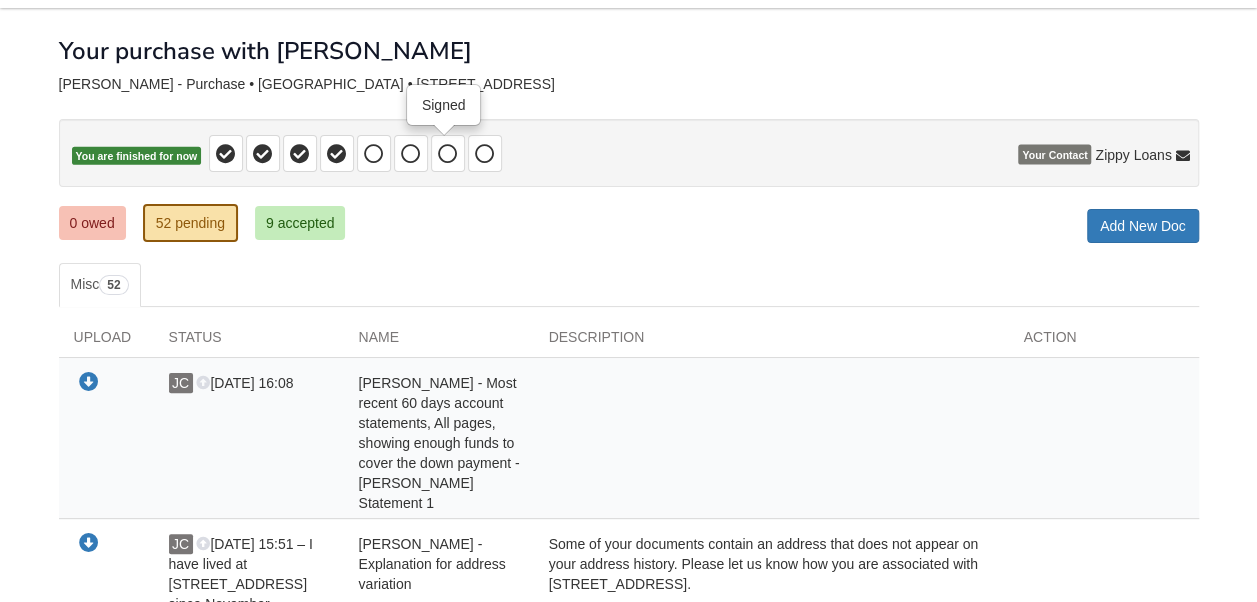 scroll, scrollTop: 0, scrollLeft: 0, axis: both 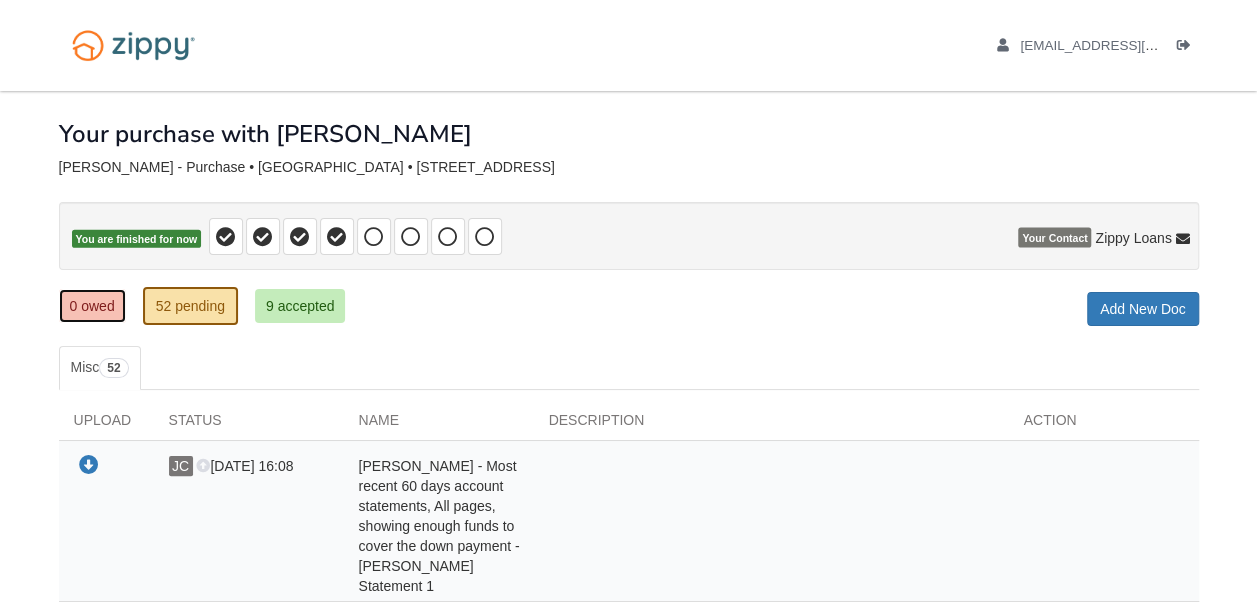 click on "0 owed" at bounding box center (92, 306) 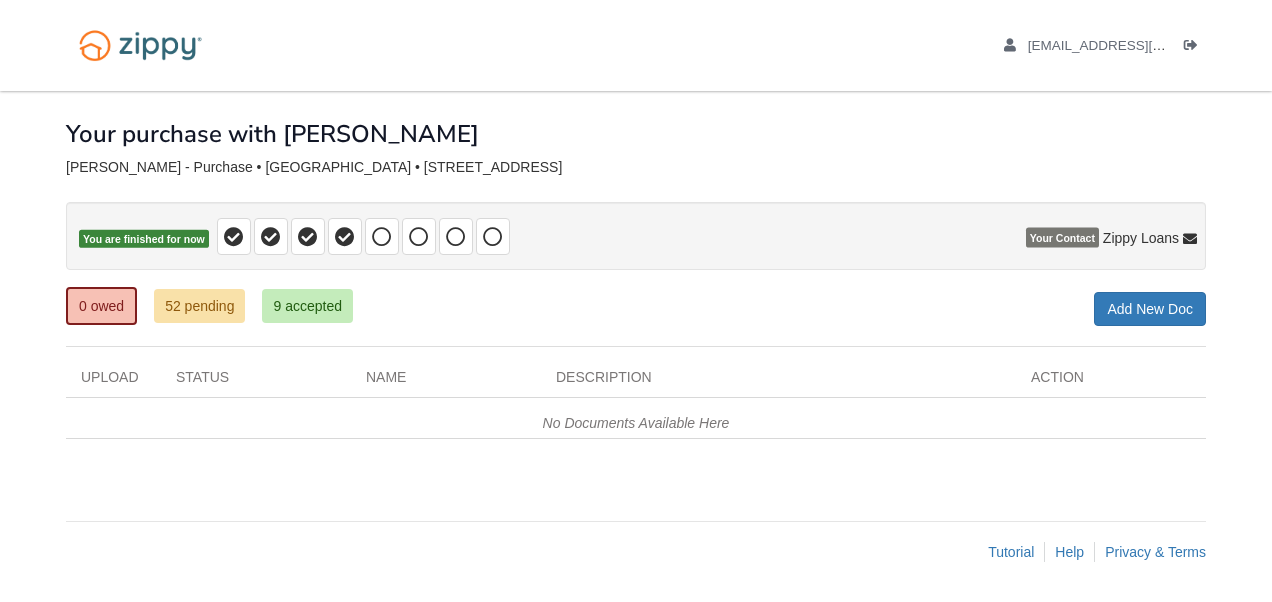 scroll, scrollTop: 0, scrollLeft: 0, axis: both 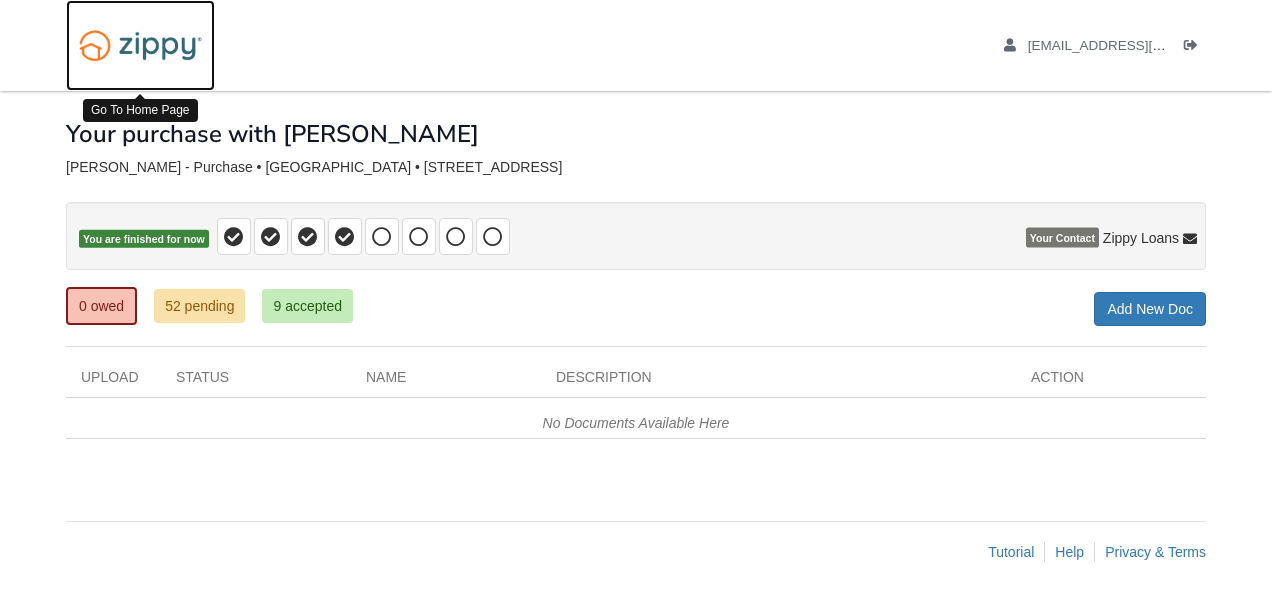 click at bounding box center (140, 45) 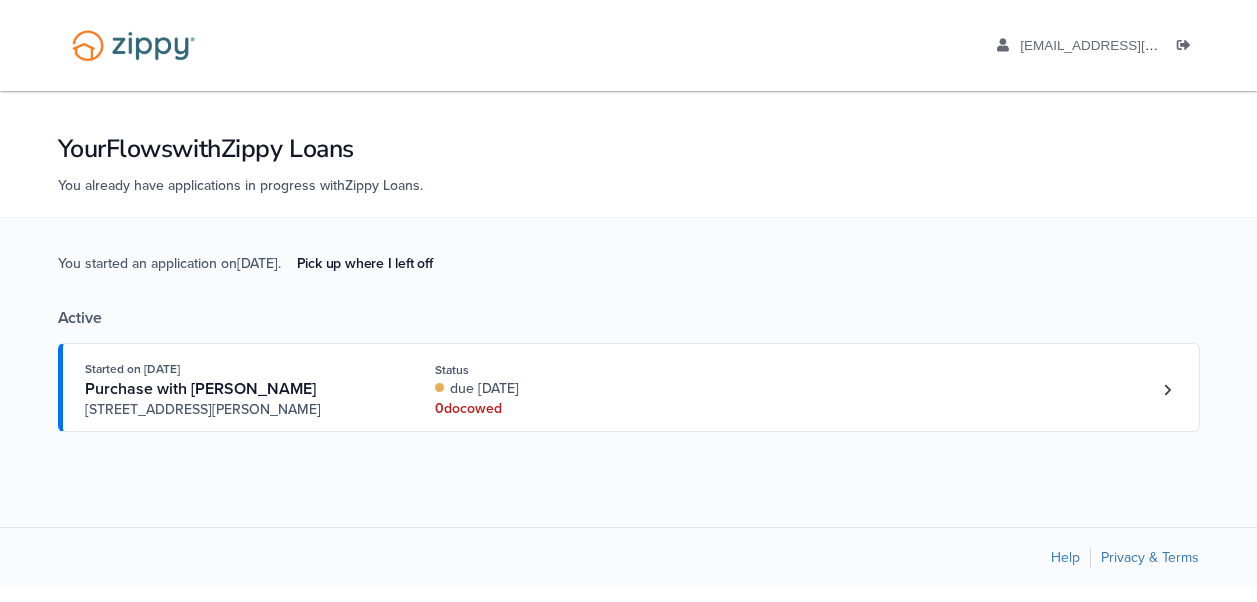 scroll, scrollTop: 0, scrollLeft: 0, axis: both 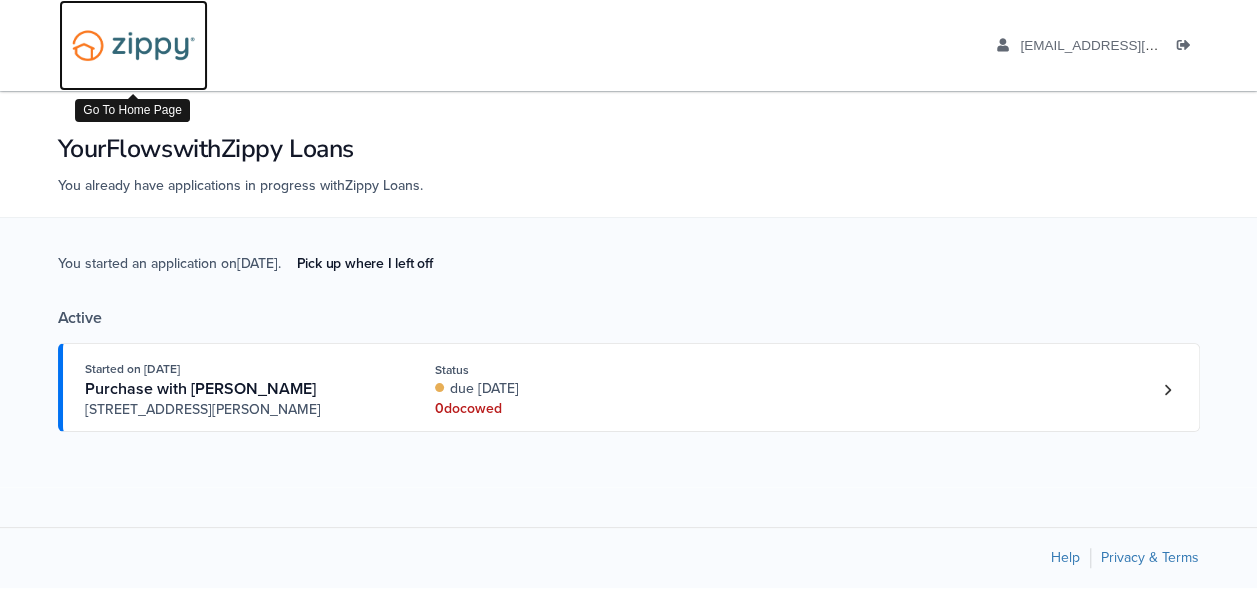 click at bounding box center [133, 45] 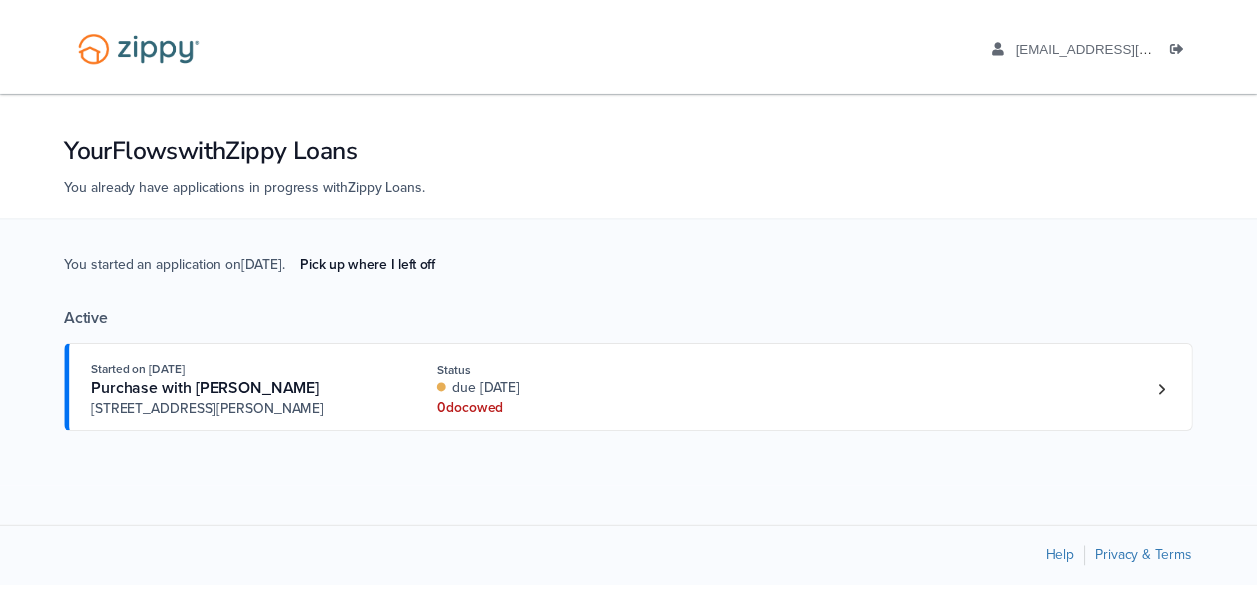 scroll, scrollTop: 0, scrollLeft: 0, axis: both 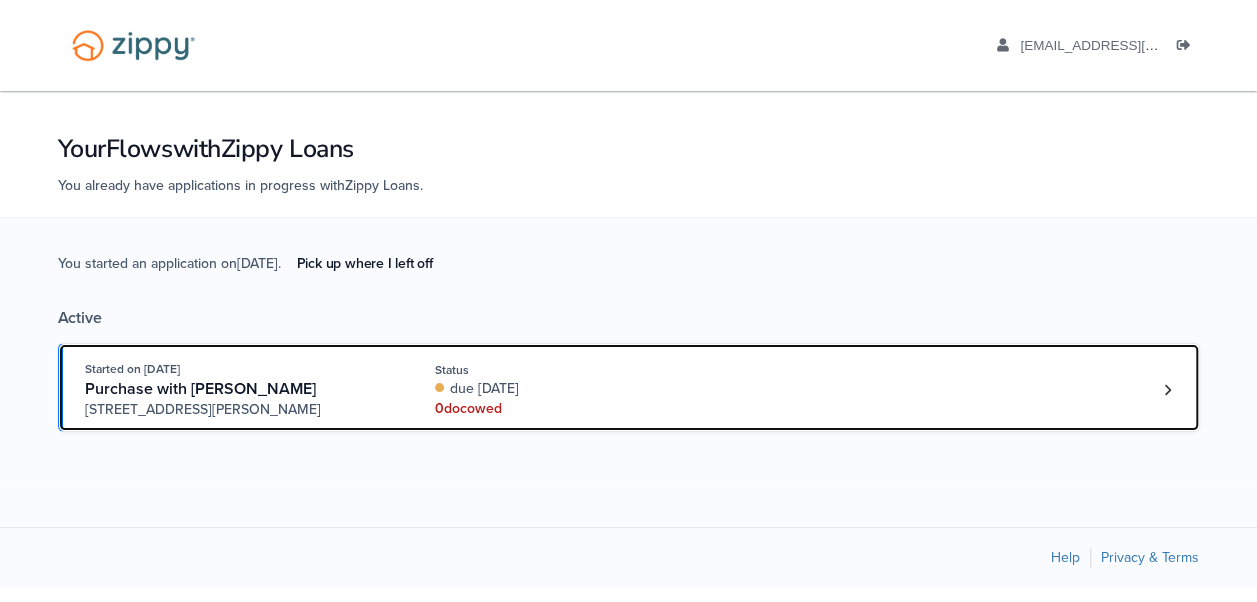 click on "0  doc  owed" at bounding box center [568, 409] 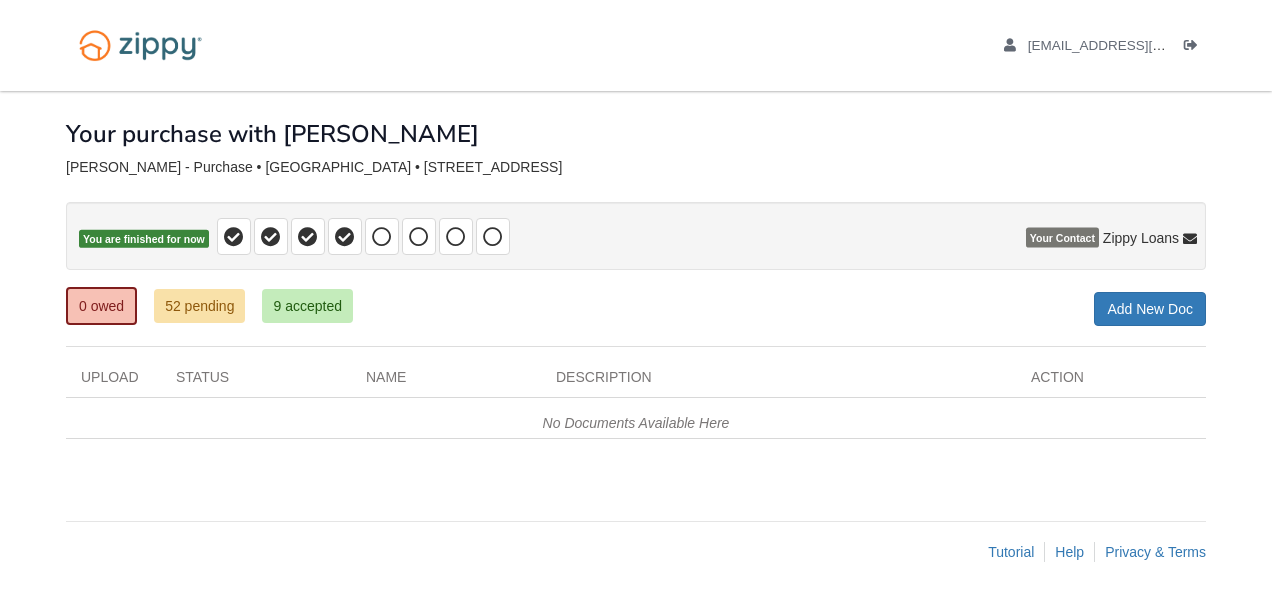 scroll, scrollTop: 0, scrollLeft: 0, axis: both 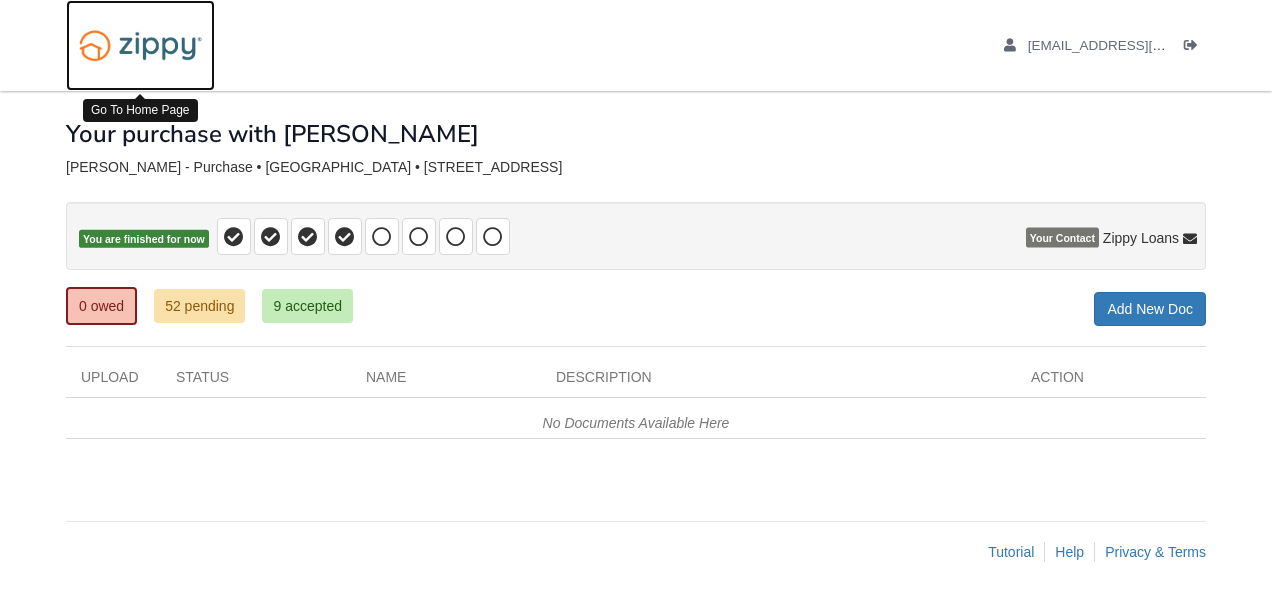 click at bounding box center [140, 45] 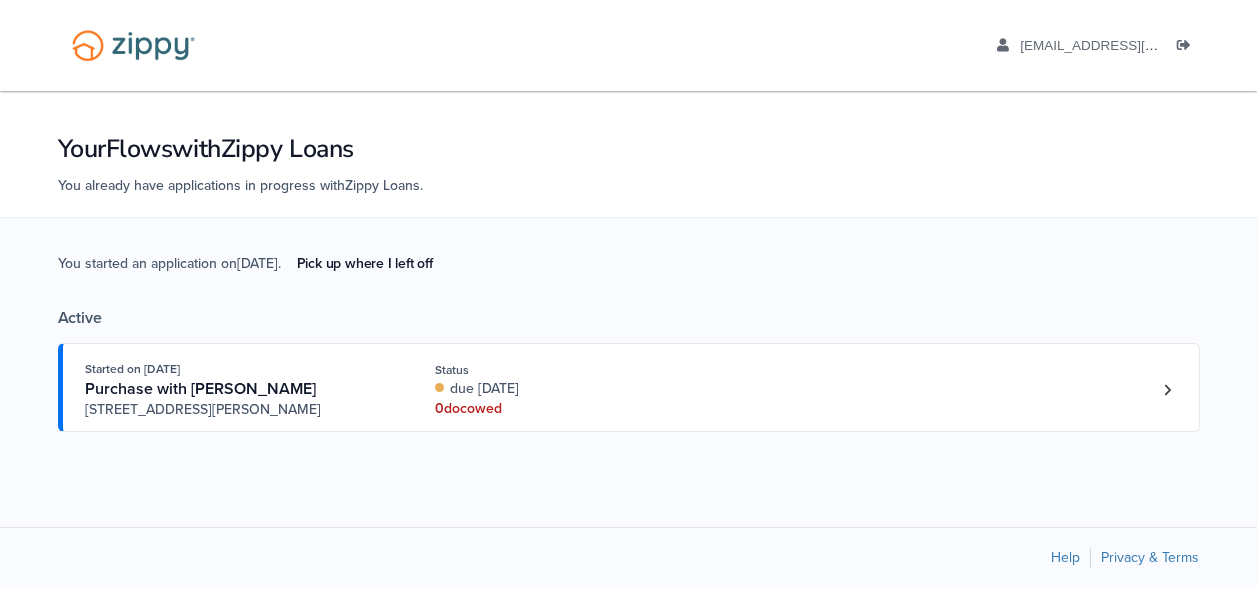 scroll, scrollTop: 0, scrollLeft: 0, axis: both 